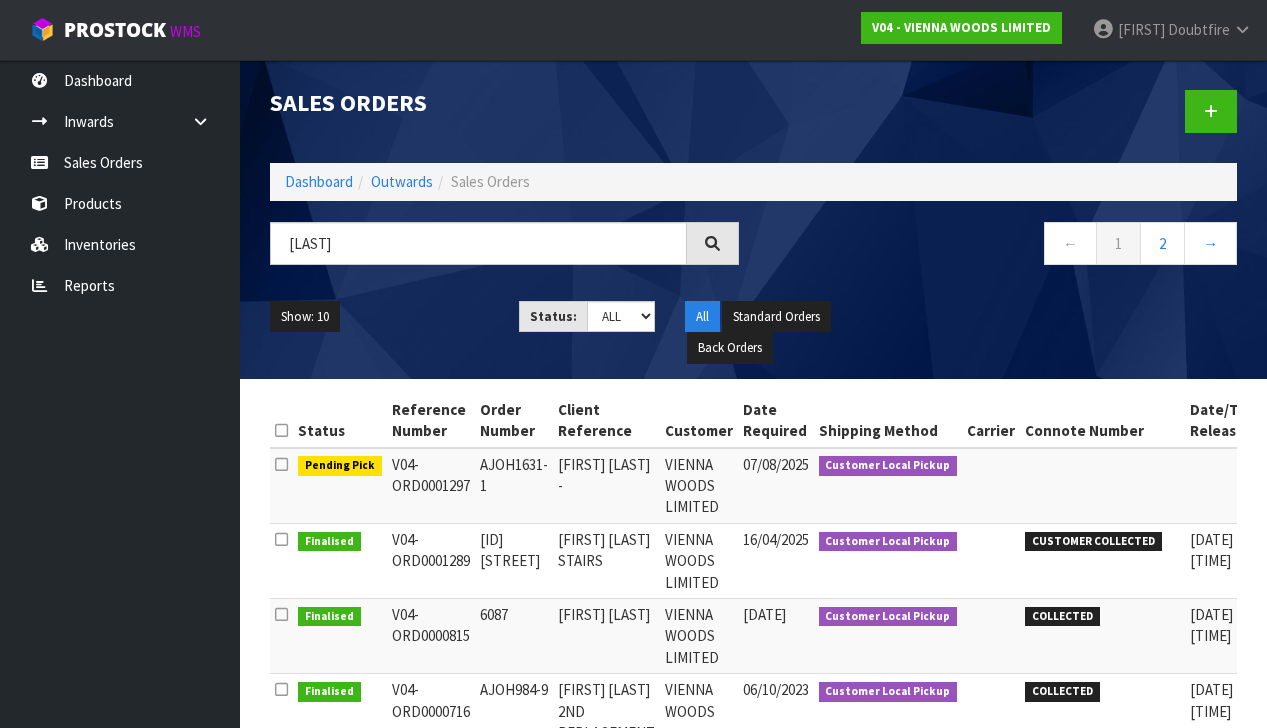 scroll, scrollTop: 0, scrollLeft: 0, axis: both 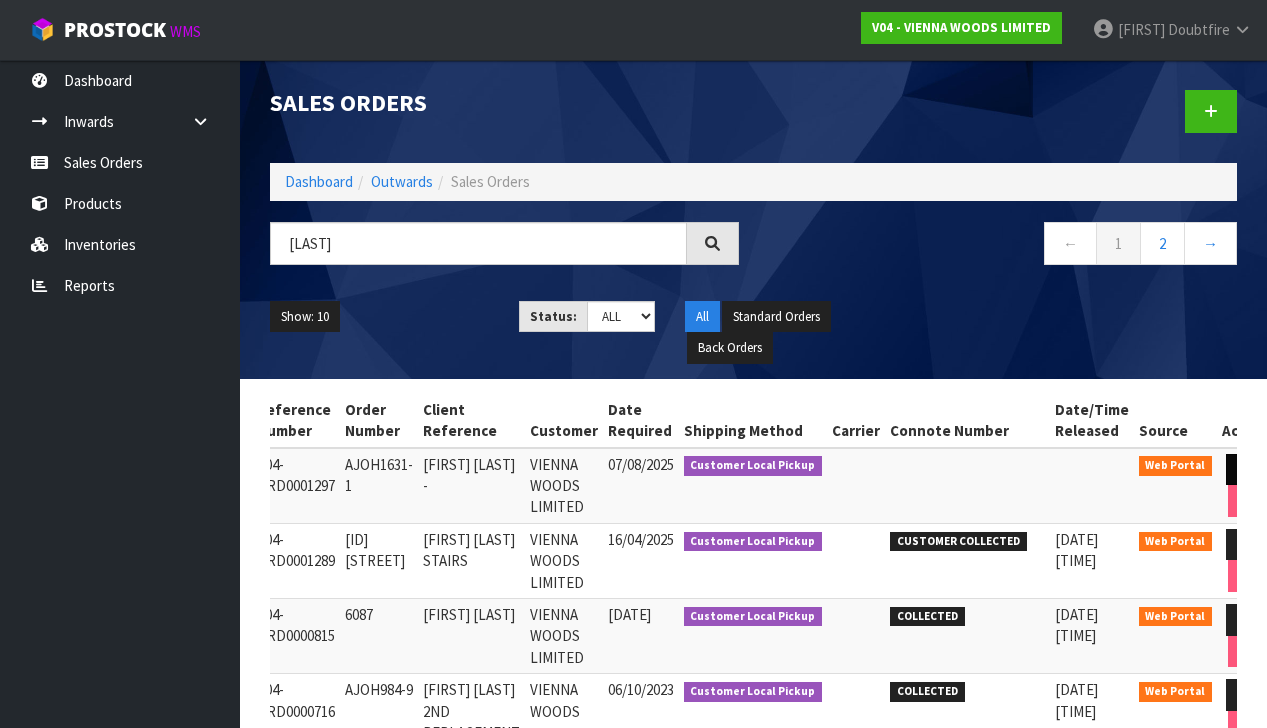 click at bounding box center [1244, 469] 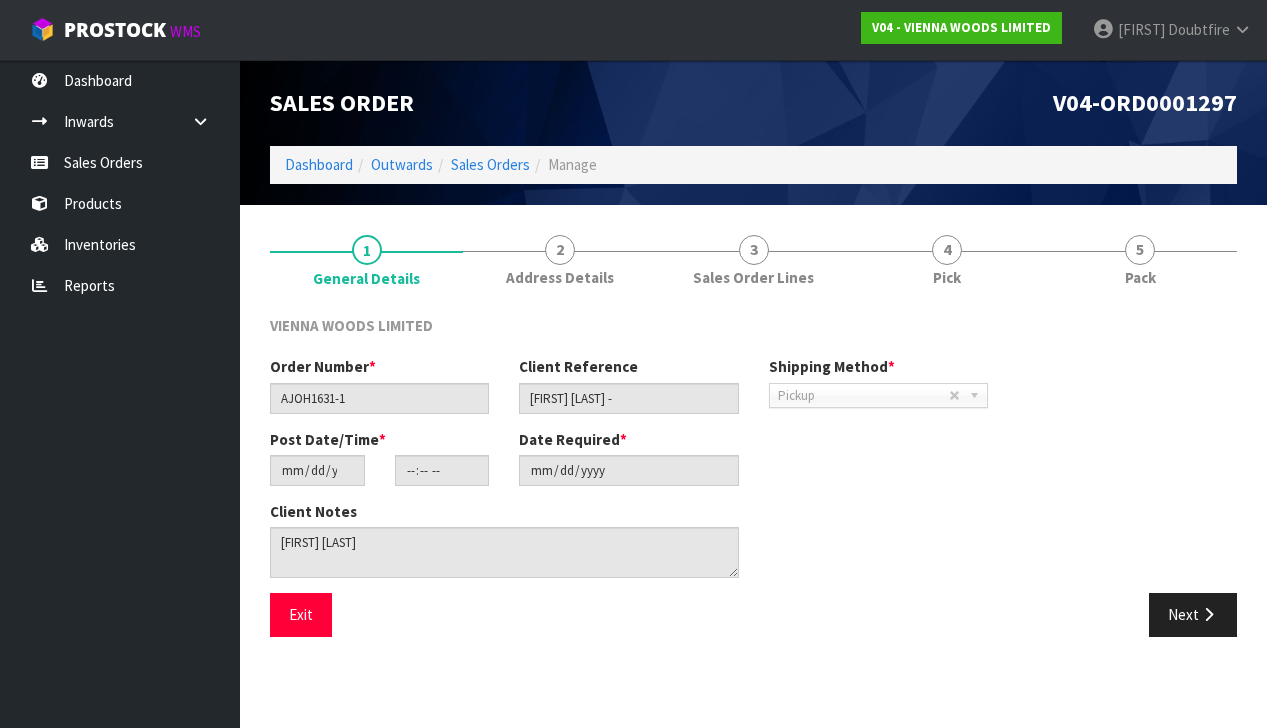 click on "Next" at bounding box center (1193, 614) 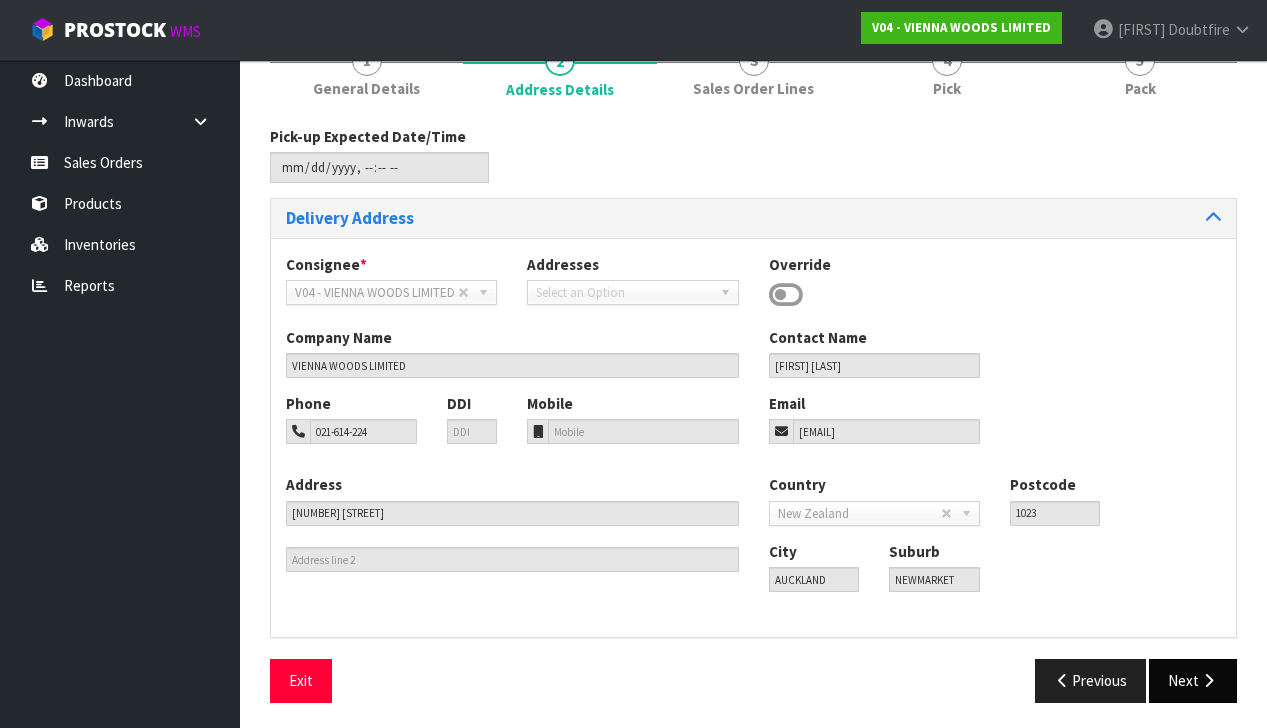 scroll, scrollTop: 188, scrollLeft: 0, axis: vertical 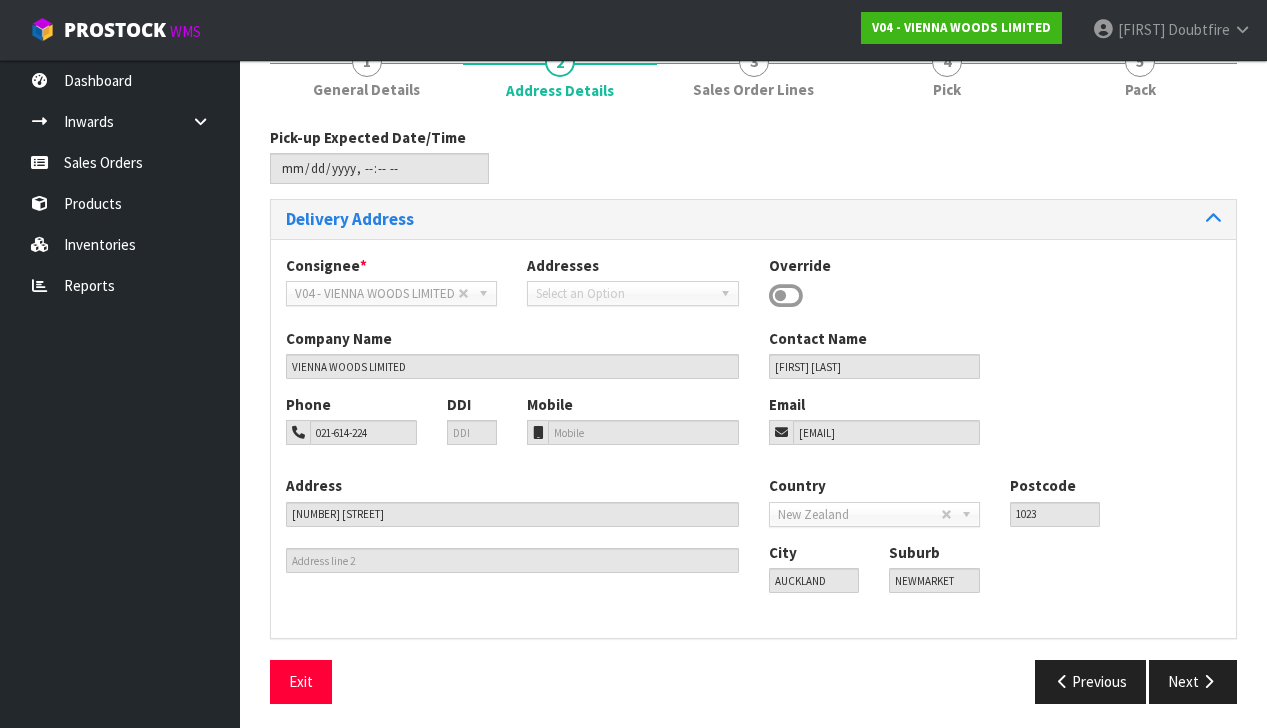 click on "Next" at bounding box center (1193, 681) 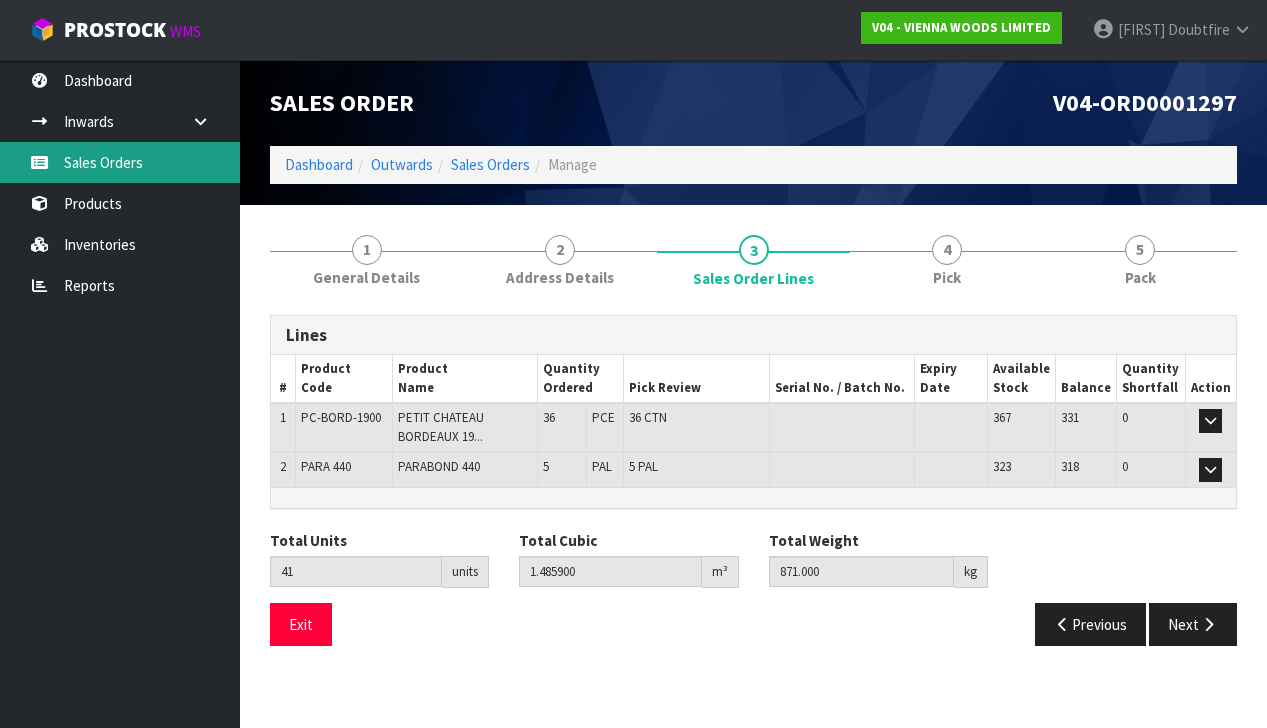 click on "Sales Orders" at bounding box center (120, 162) 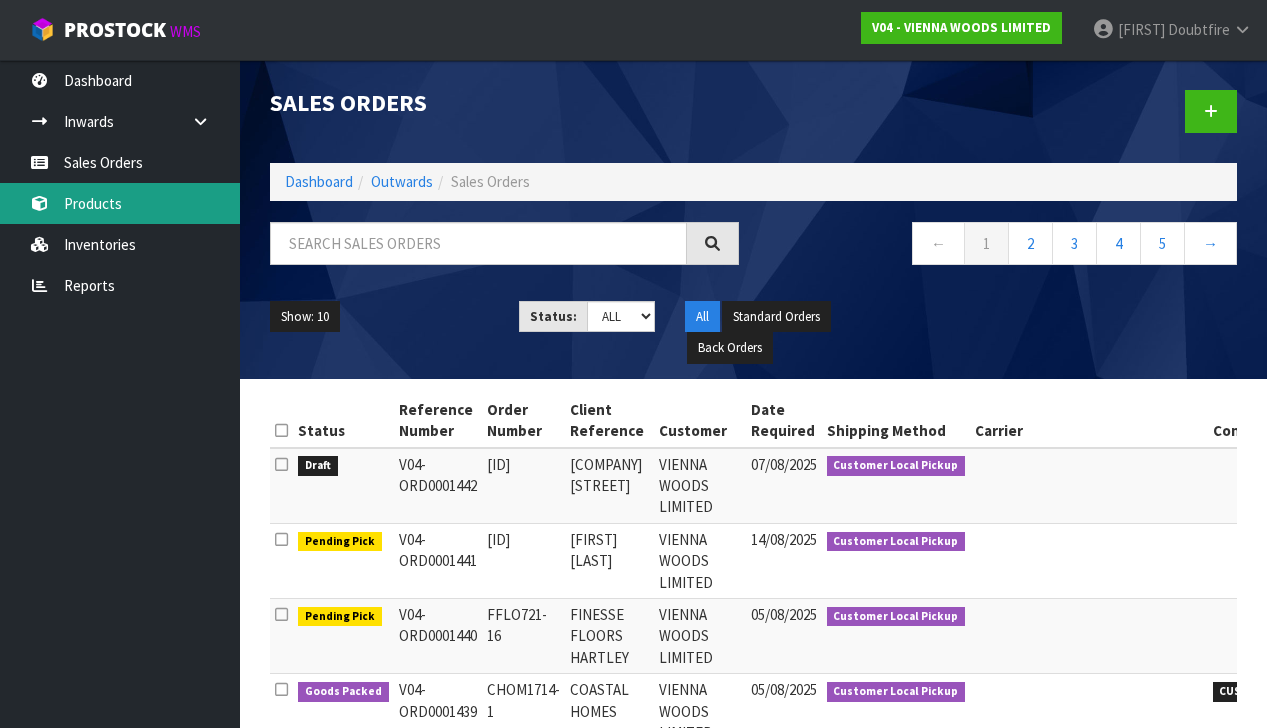 click on "Products" at bounding box center (120, 203) 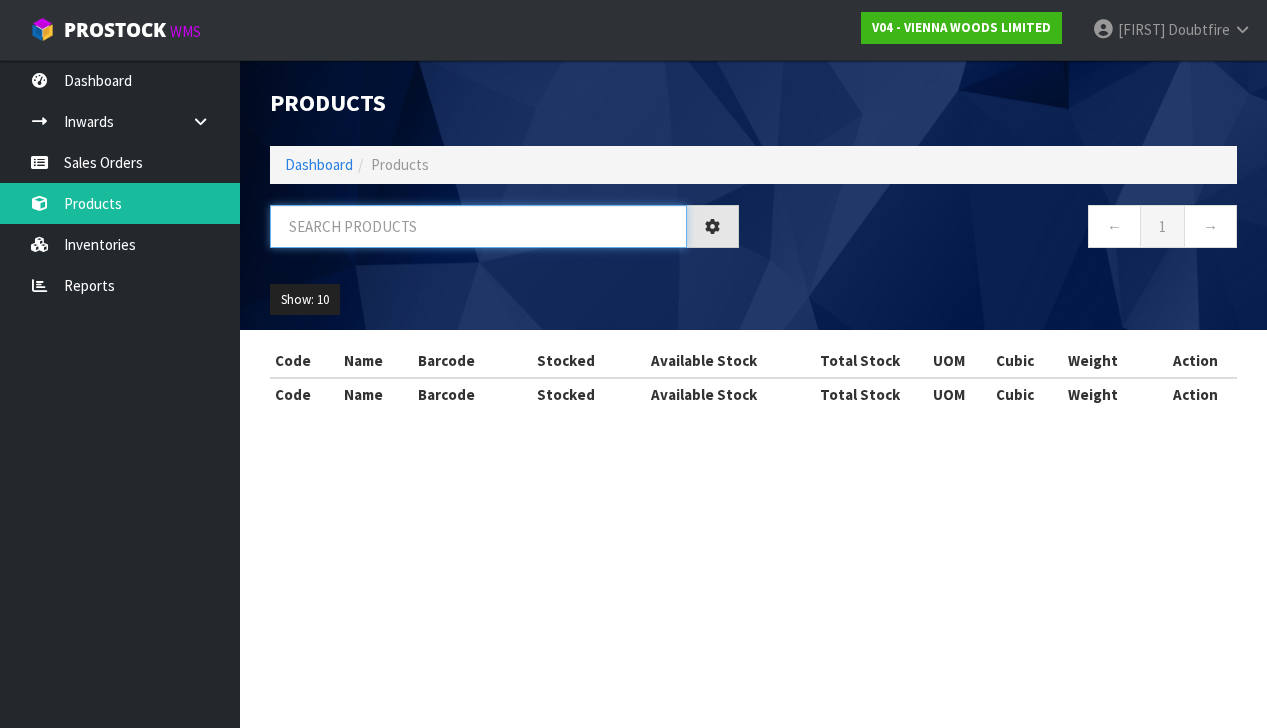 click at bounding box center [478, 226] 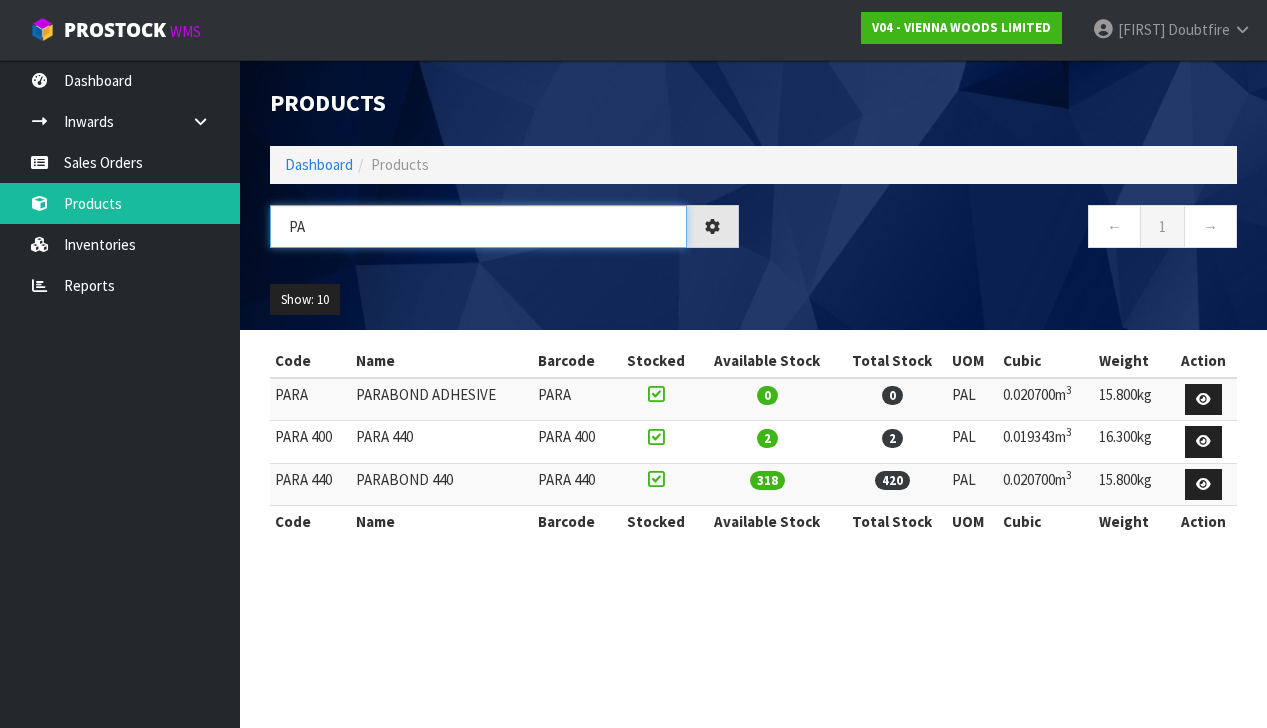 type on "P" 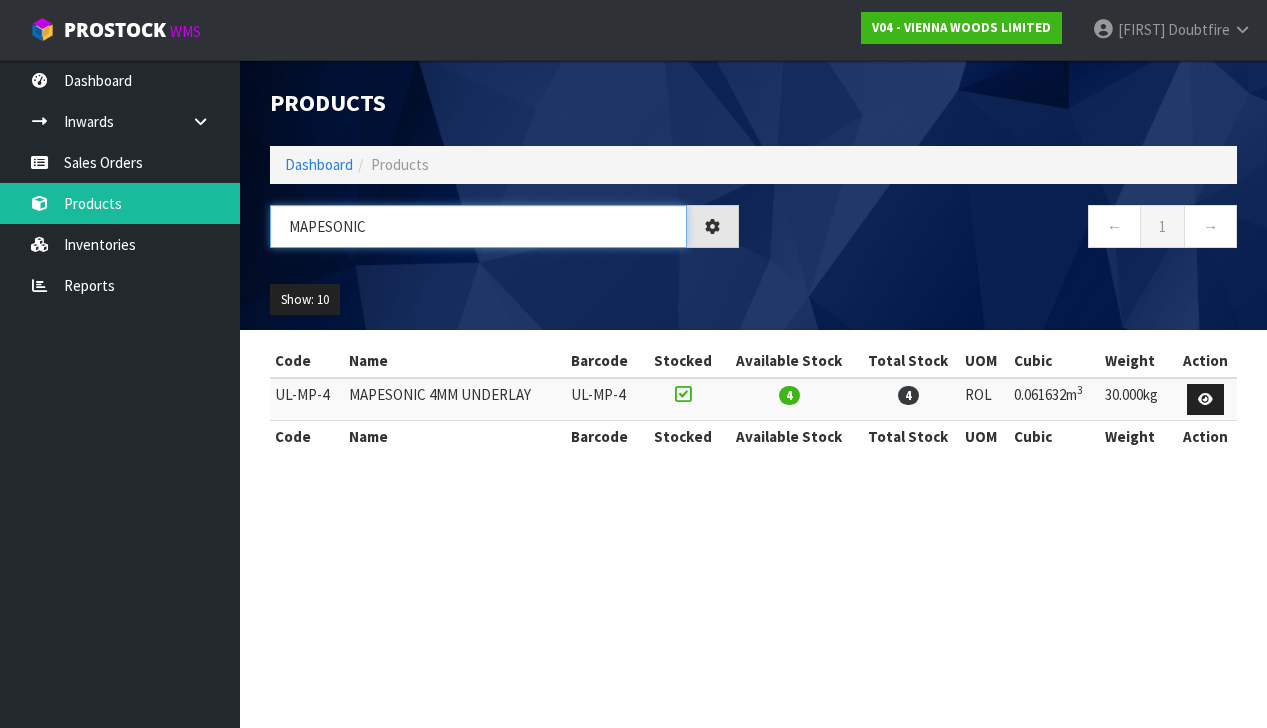 type on "MAPESONIC" 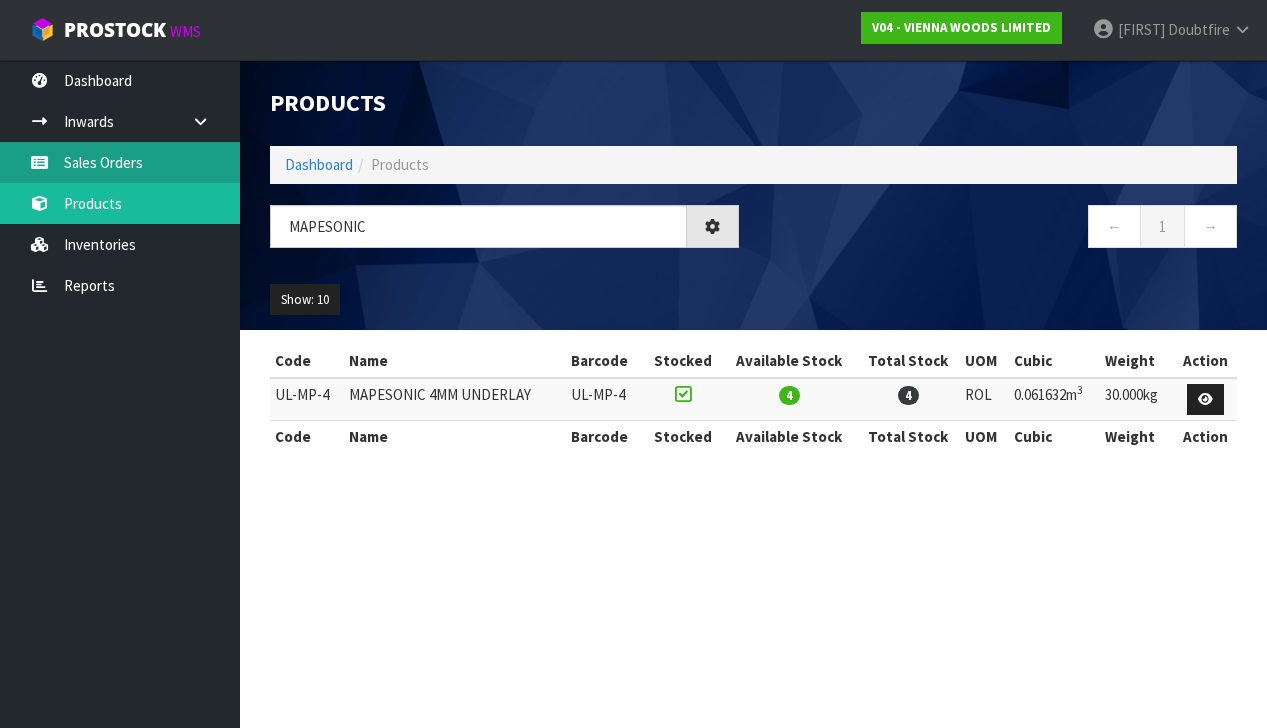 click on "Sales Orders" at bounding box center (120, 162) 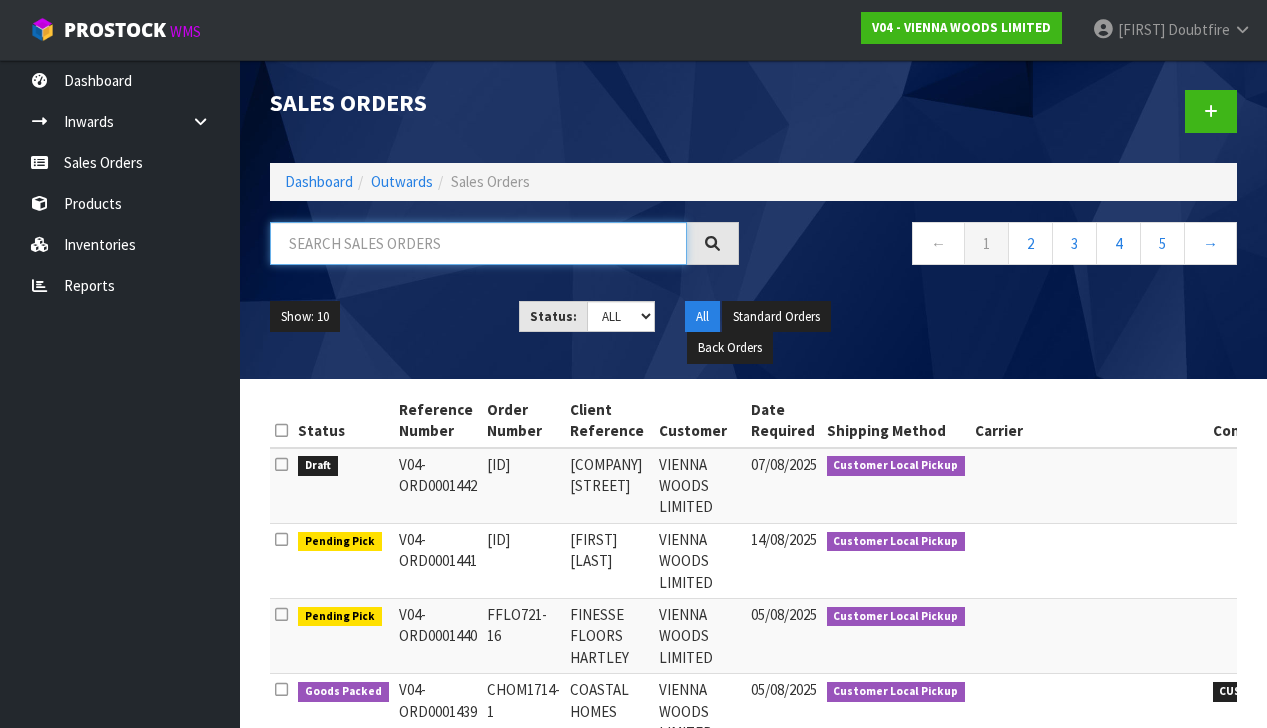 click at bounding box center (478, 243) 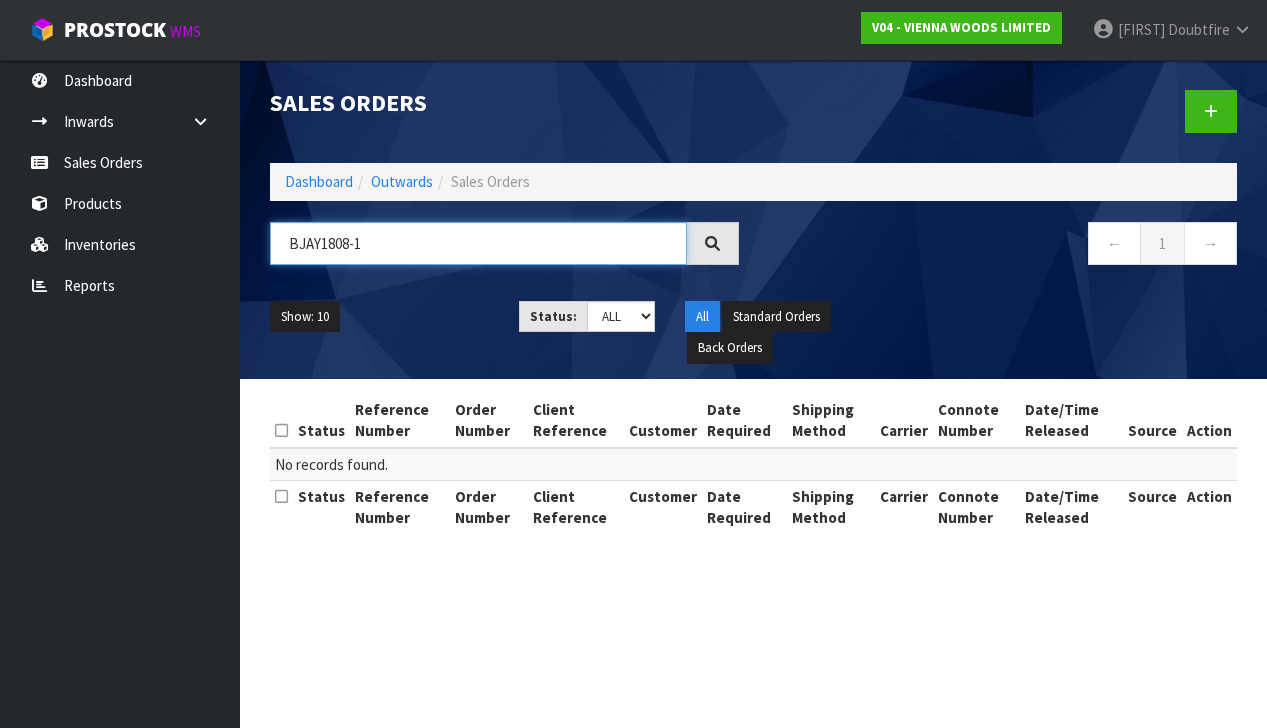 scroll, scrollTop: 0, scrollLeft: 0, axis: both 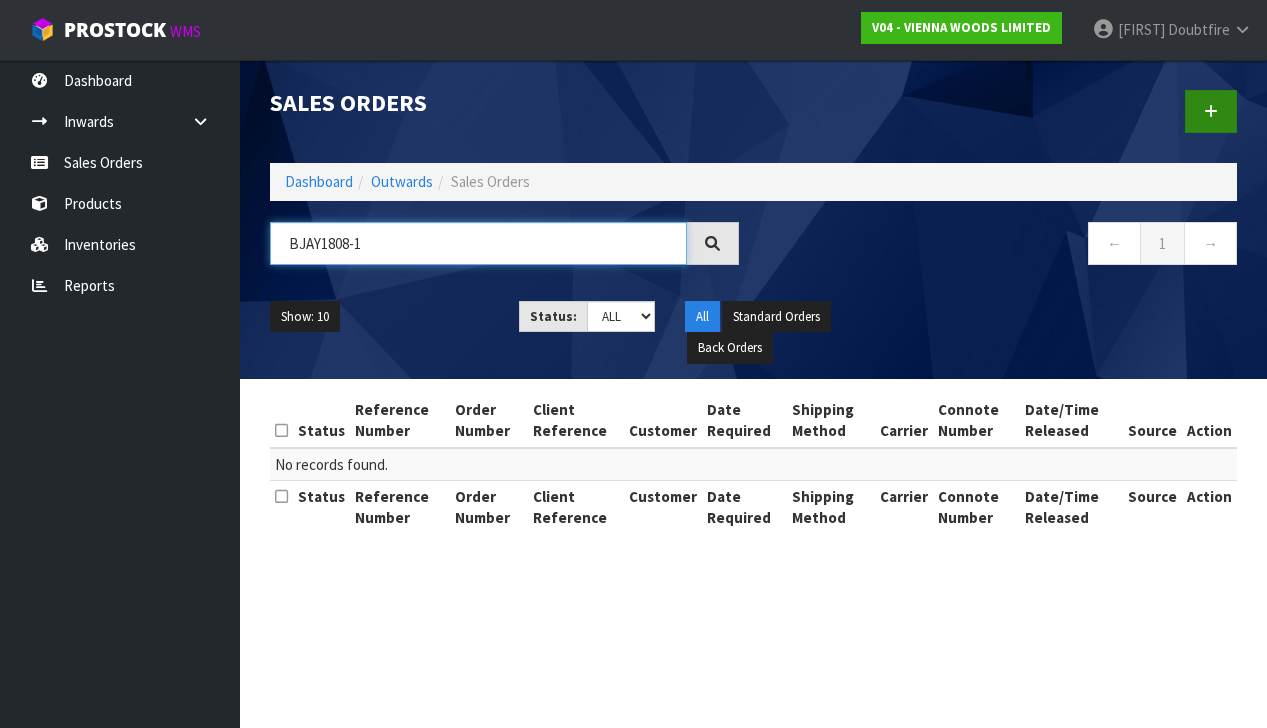 type on "BJAY1808-1" 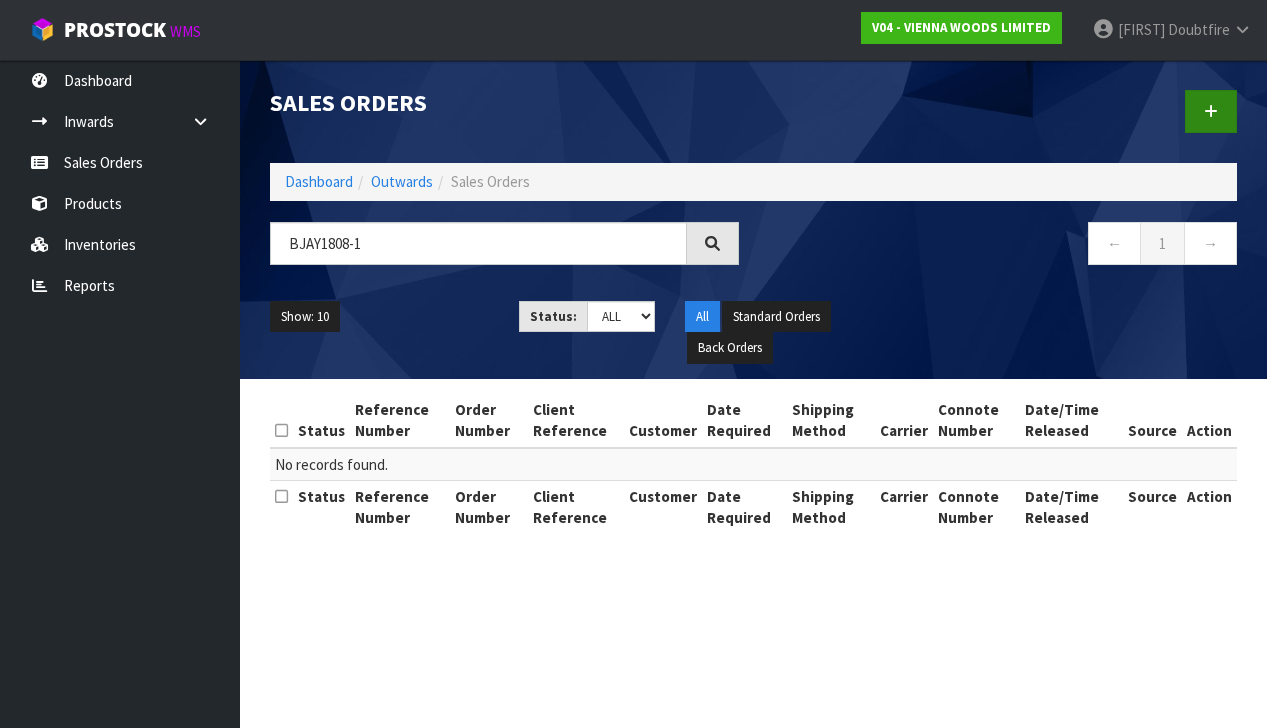 click at bounding box center [1211, 111] 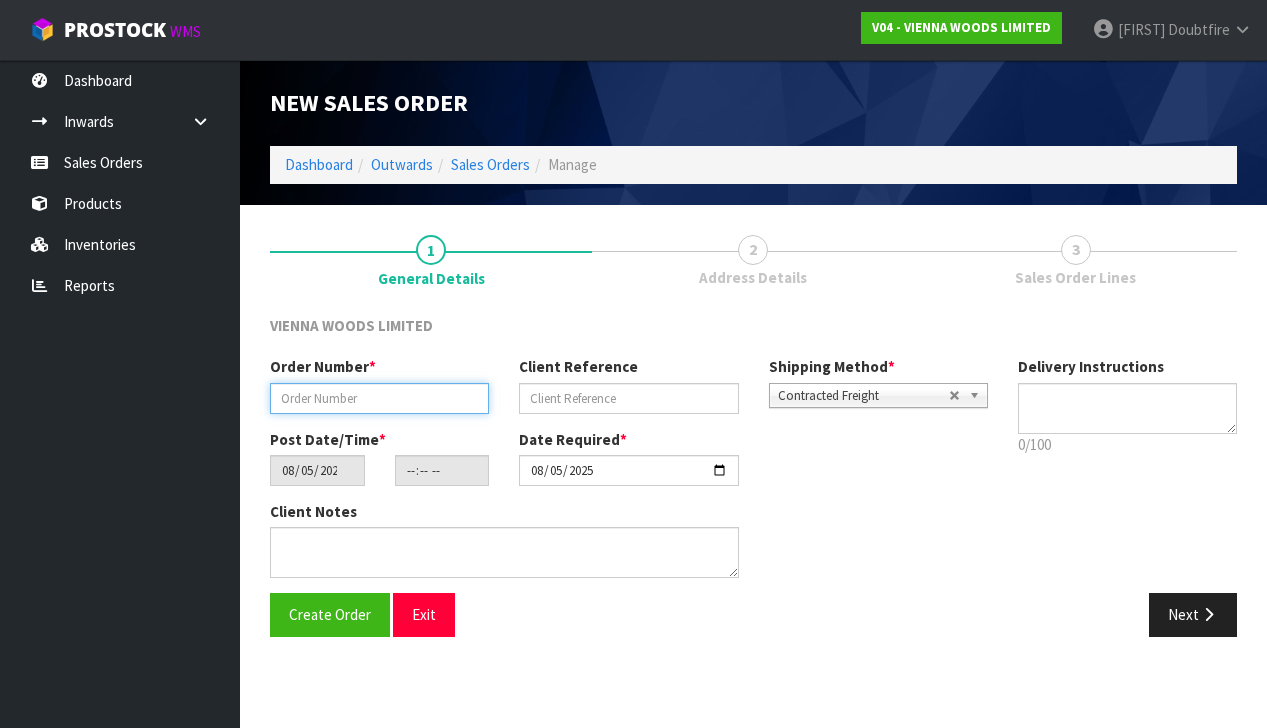 paste on "BJAY1808-1" 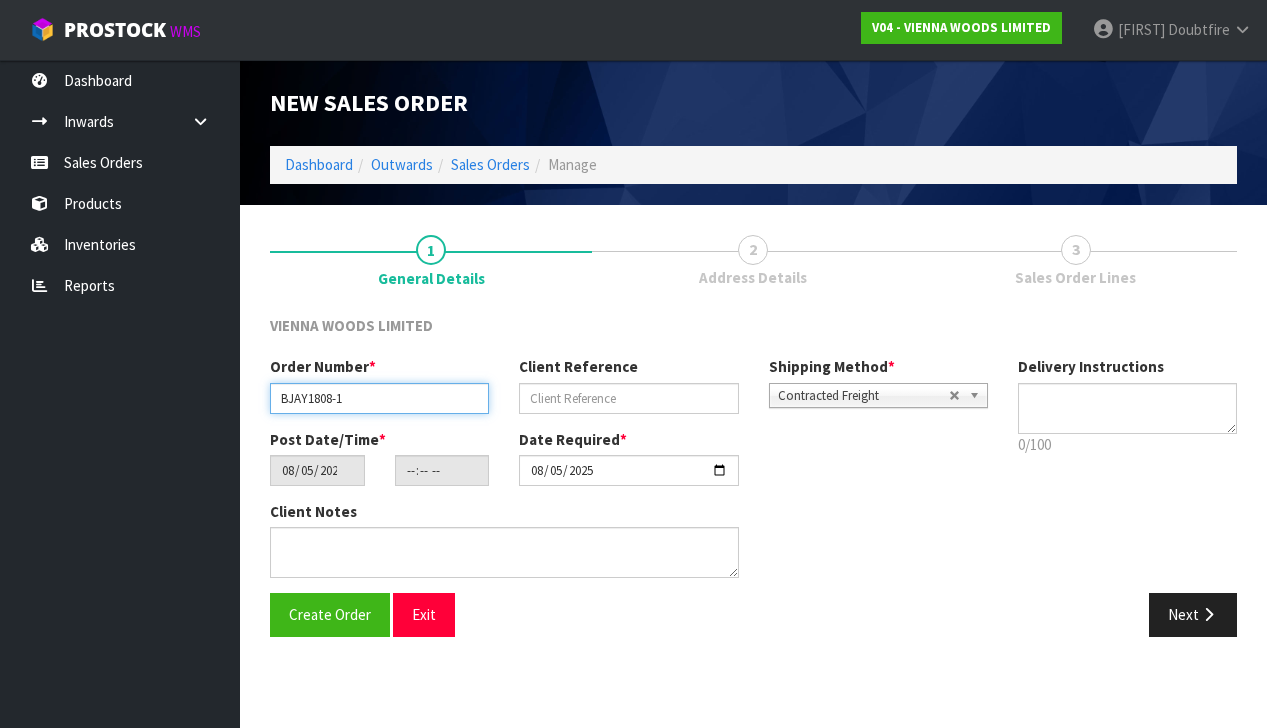 scroll, scrollTop: 2, scrollLeft: 0, axis: vertical 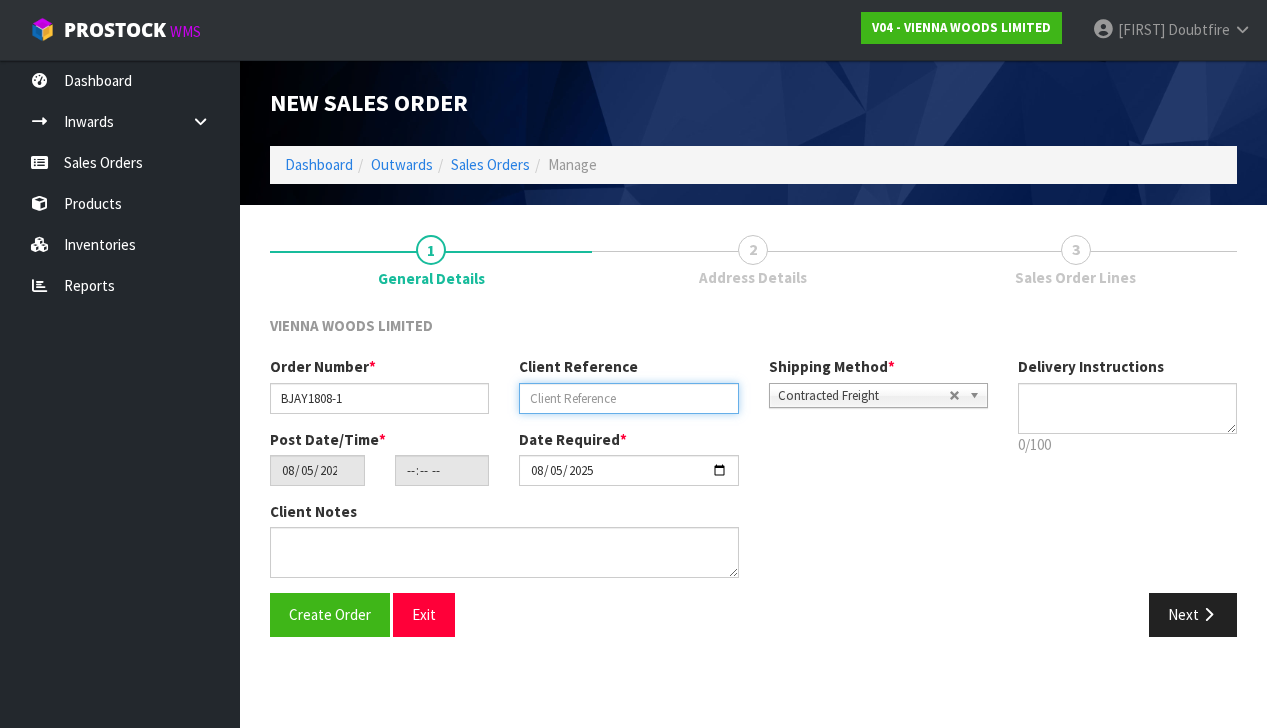 click at bounding box center (628, 398) 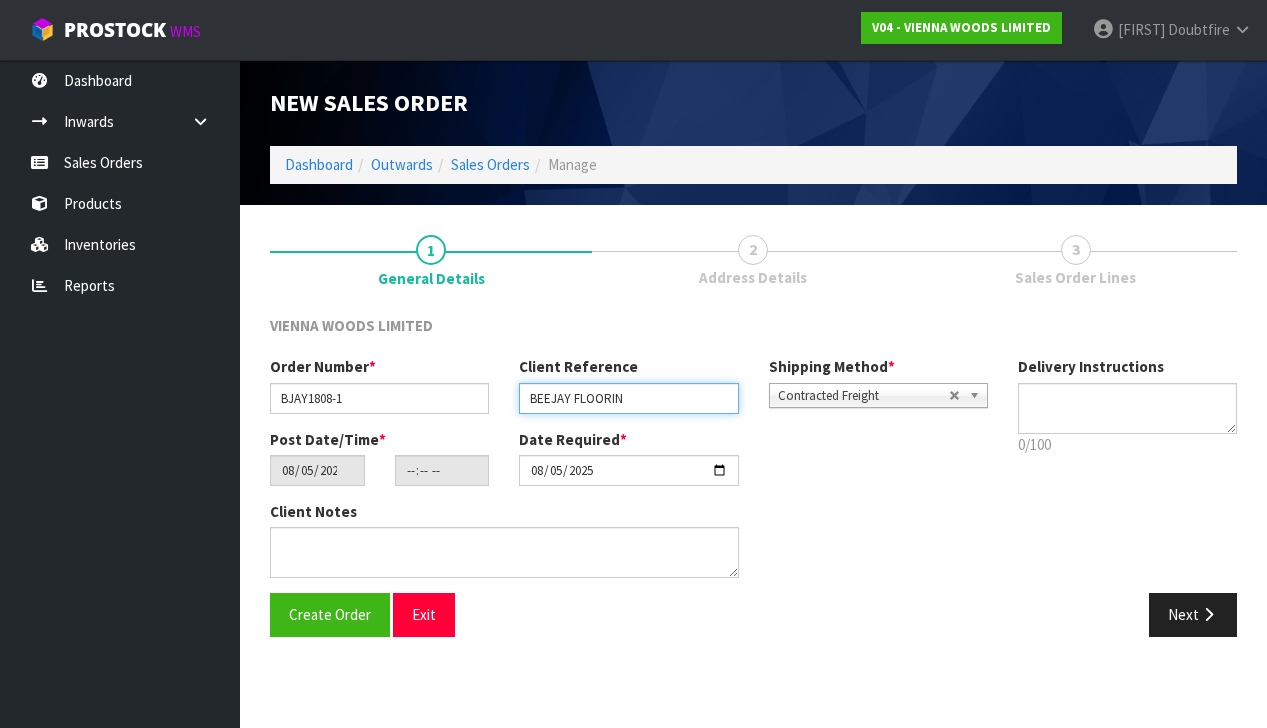 type on "BEEJAY FLOORING" 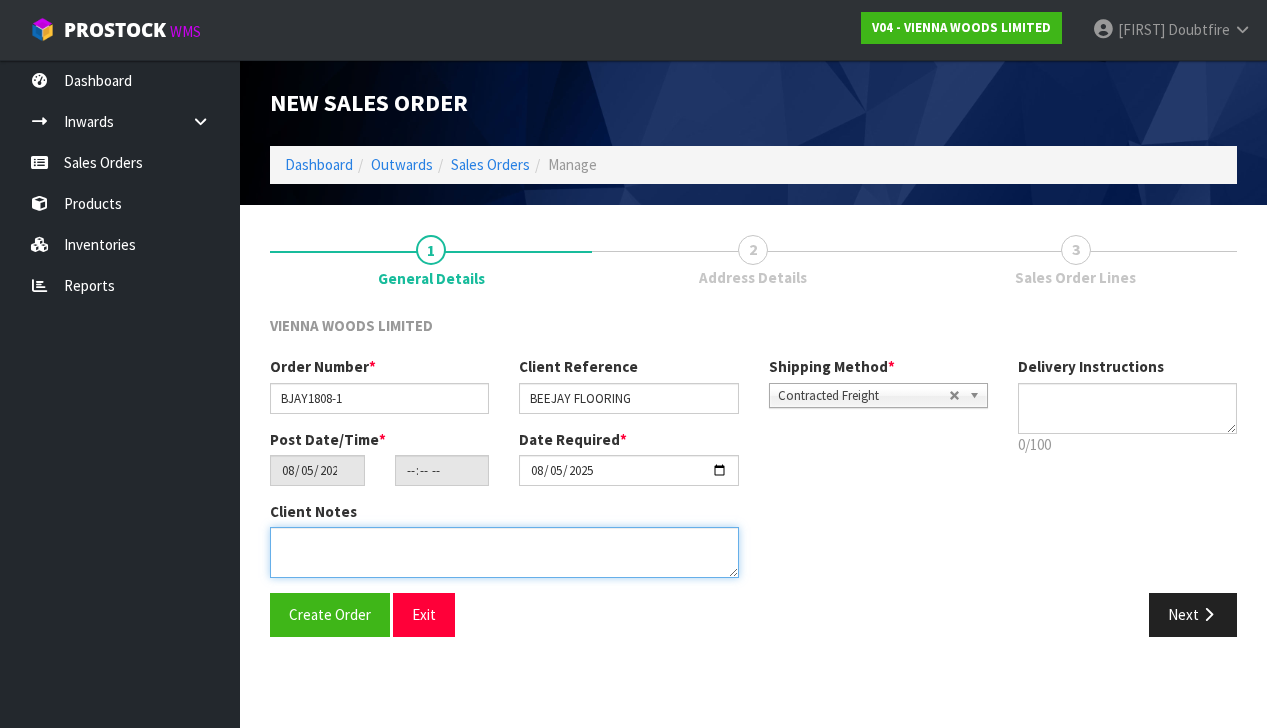 click at bounding box center [504, 552] 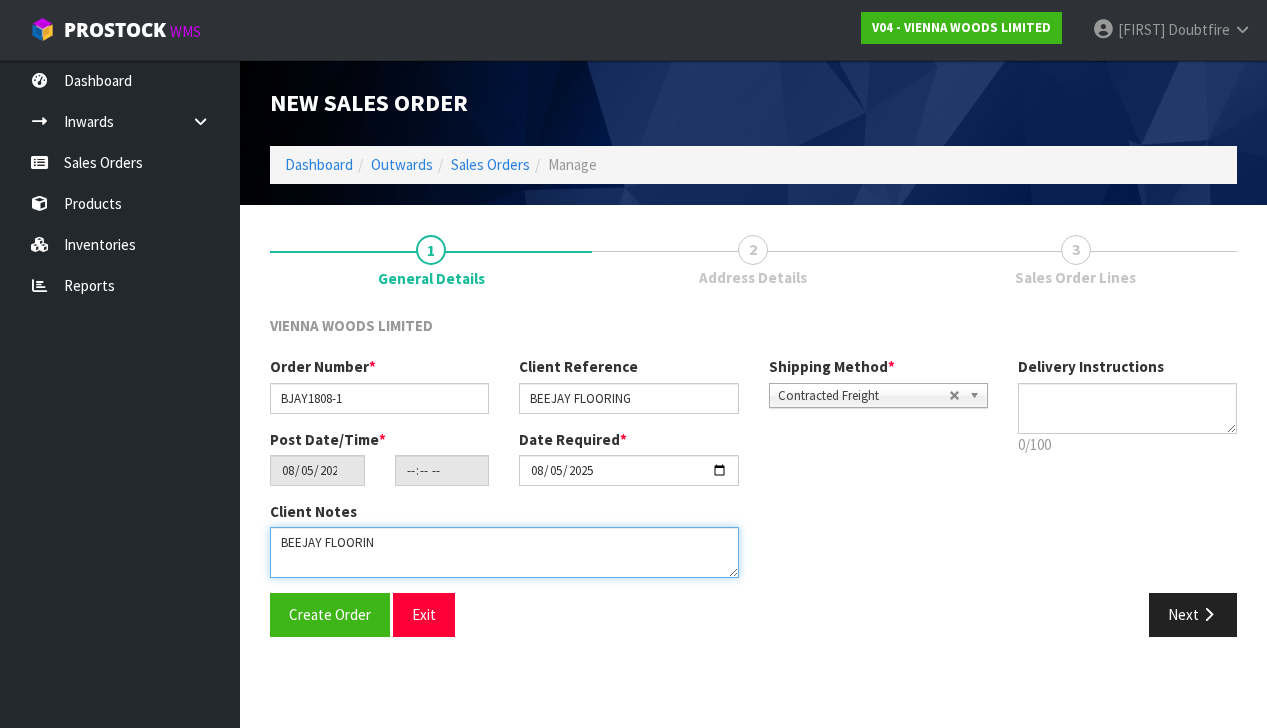 type on "BEEJAY FLOORING" 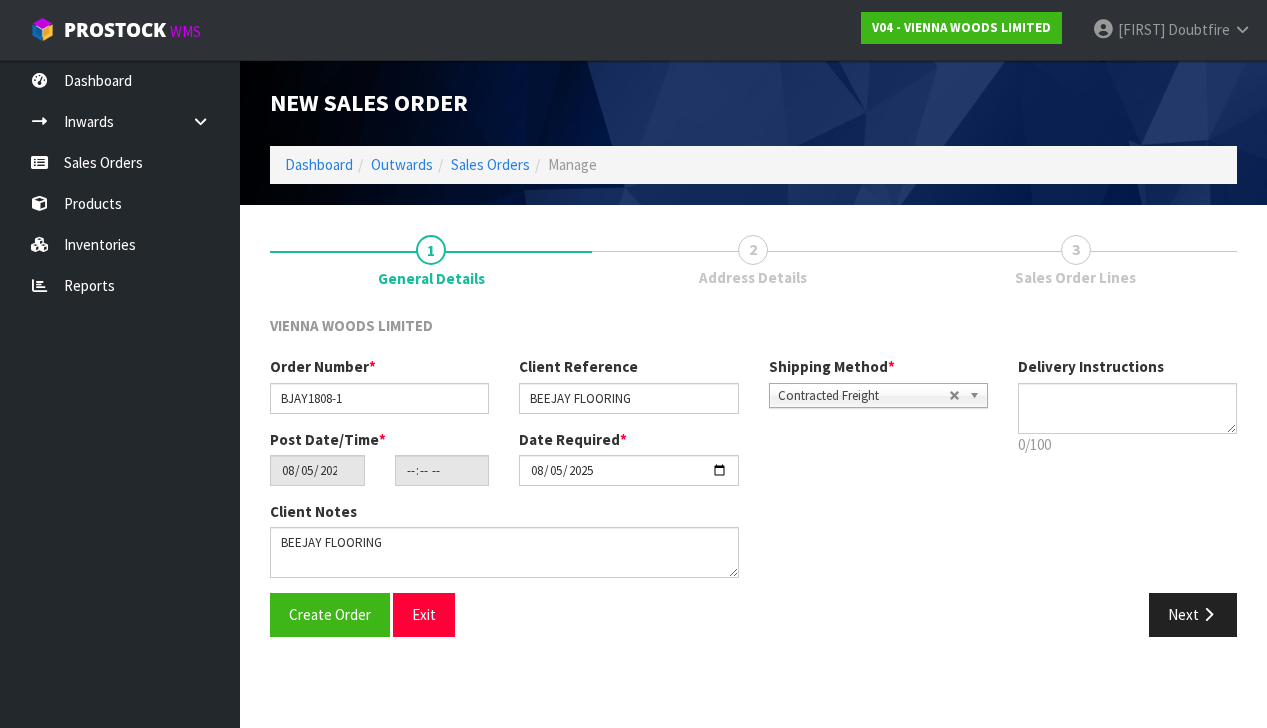 click on "Contracted Freight" at bounding box center [863, 396] 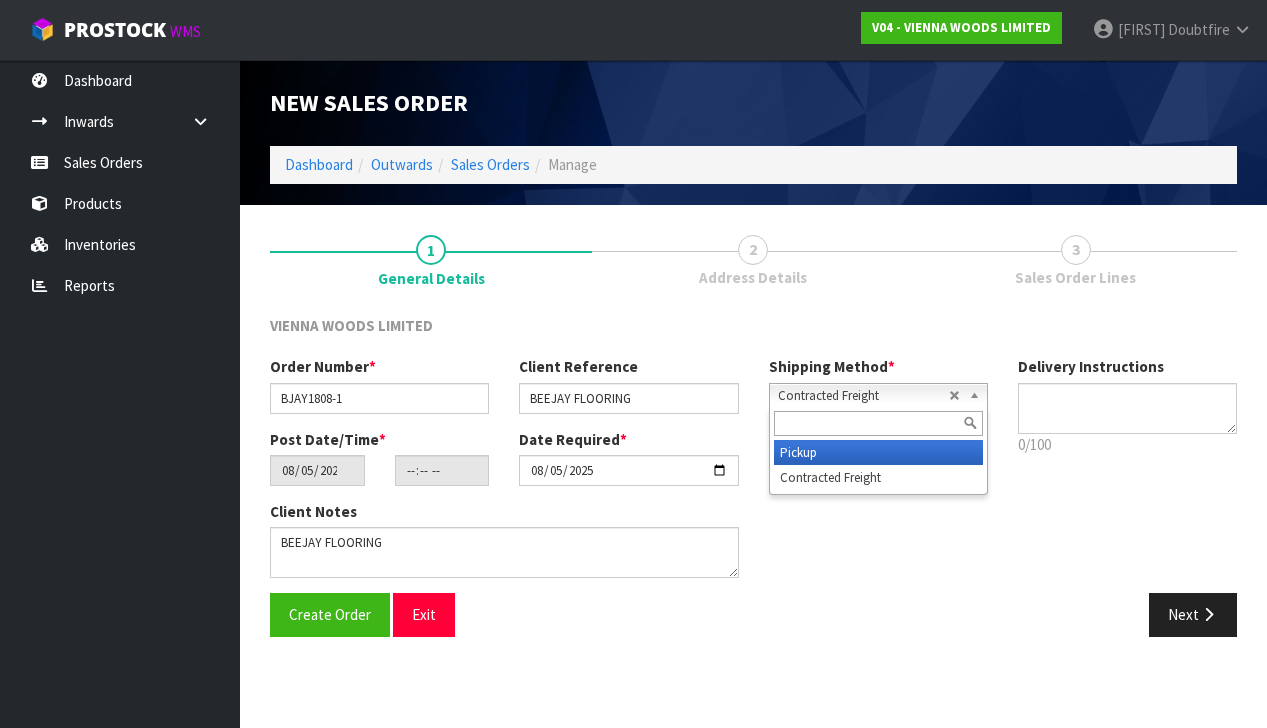 click on "Pickup" at bounding box center [878, 452] 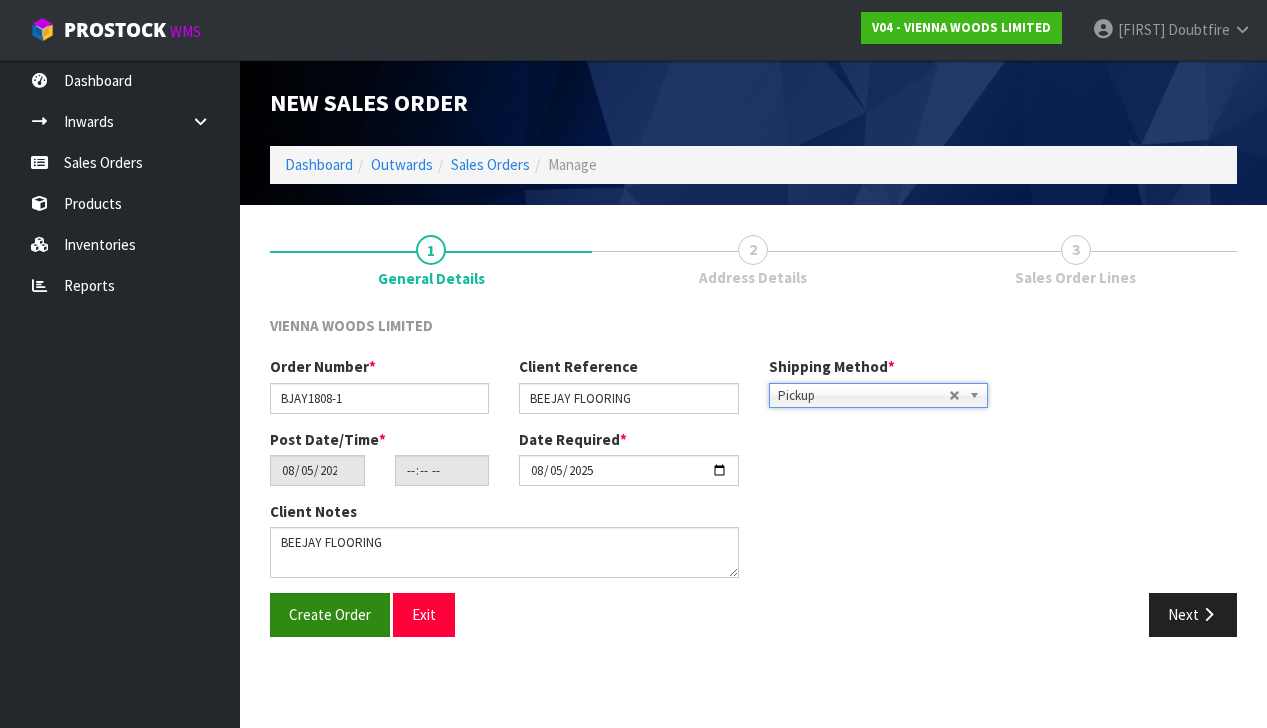 click on "Create Order" at bounding box center [330, 614] 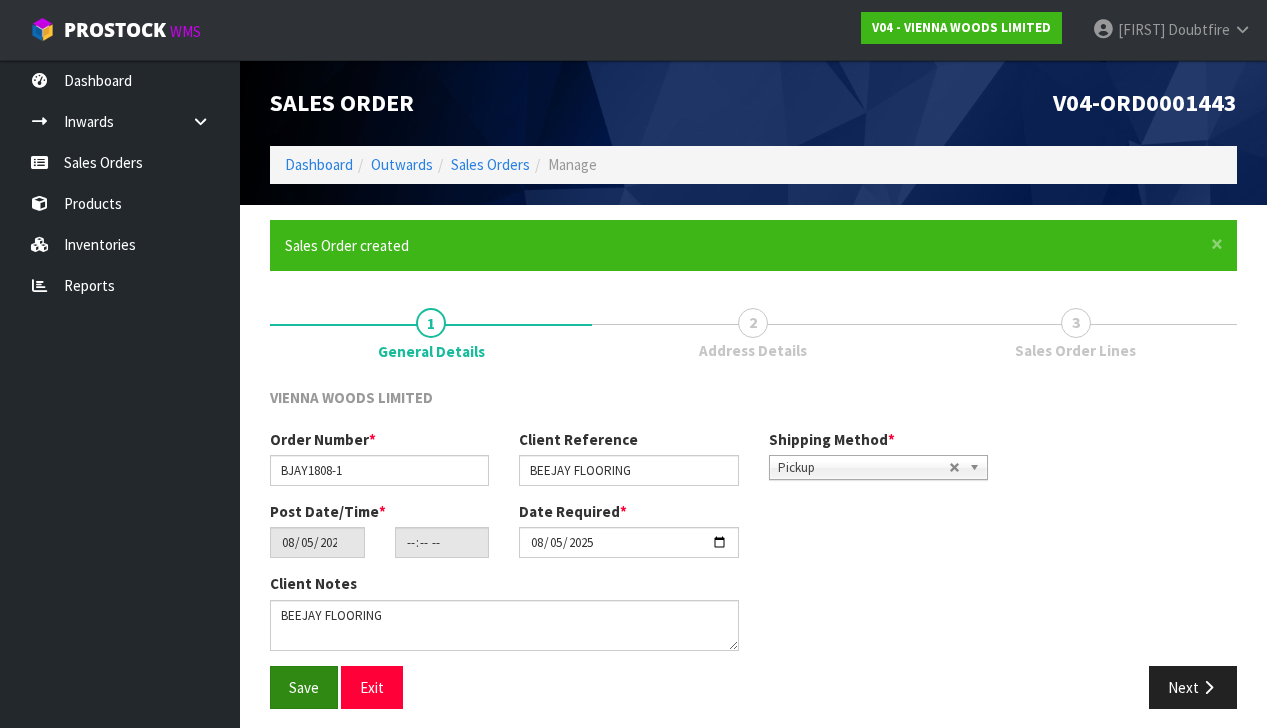 click on "Save" at bounding box center (304, 687) 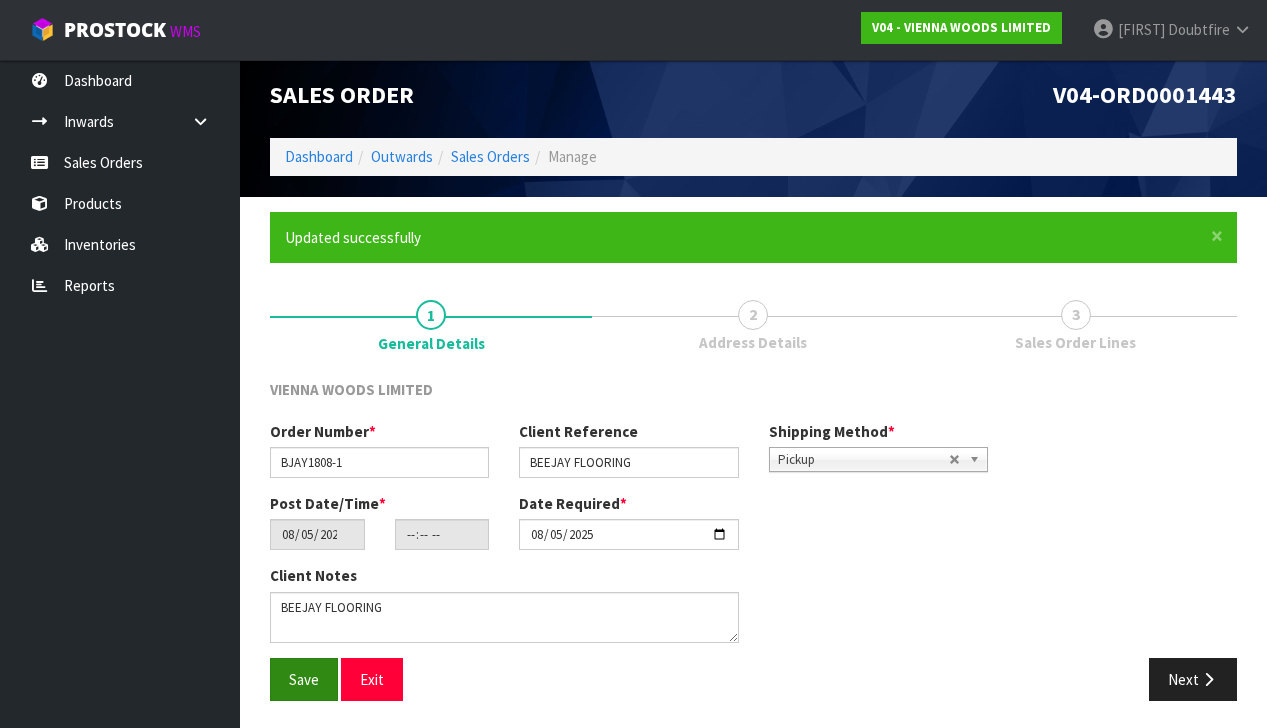 scroll, scrollTop: 6, scrollLeft: 0, axis: vertical 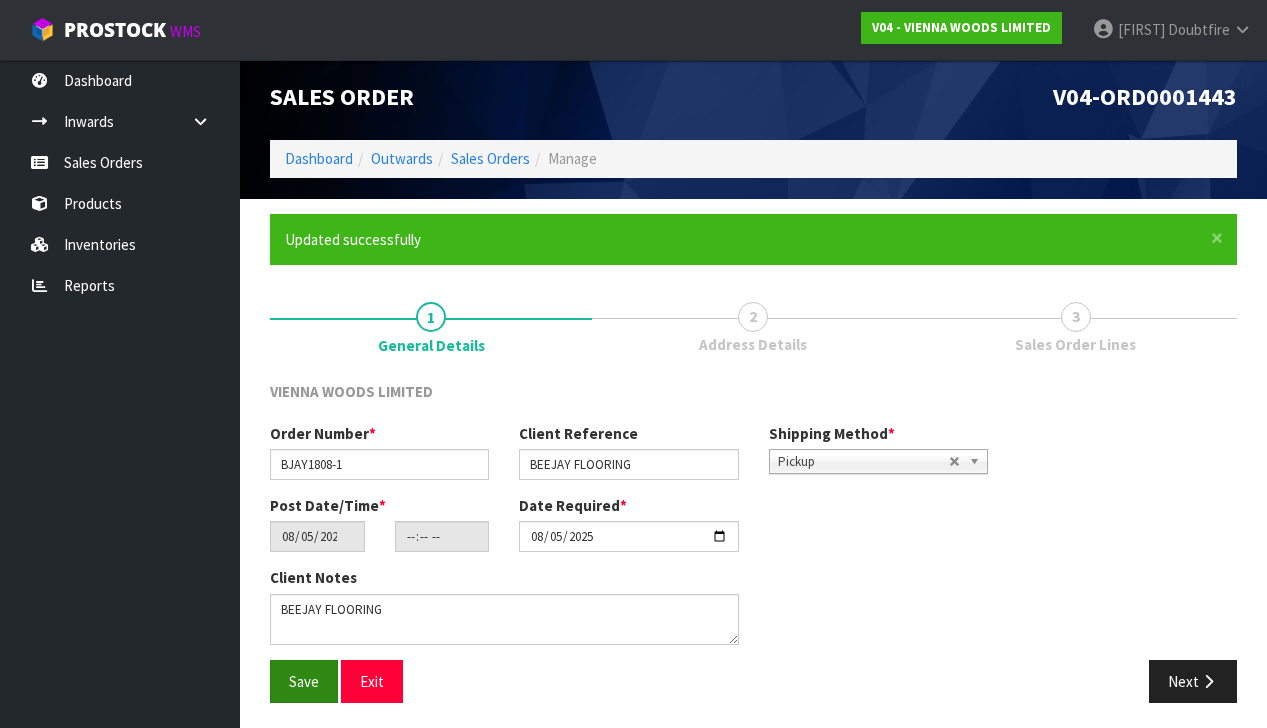 click on "Save" at bounding box center [304, 681] 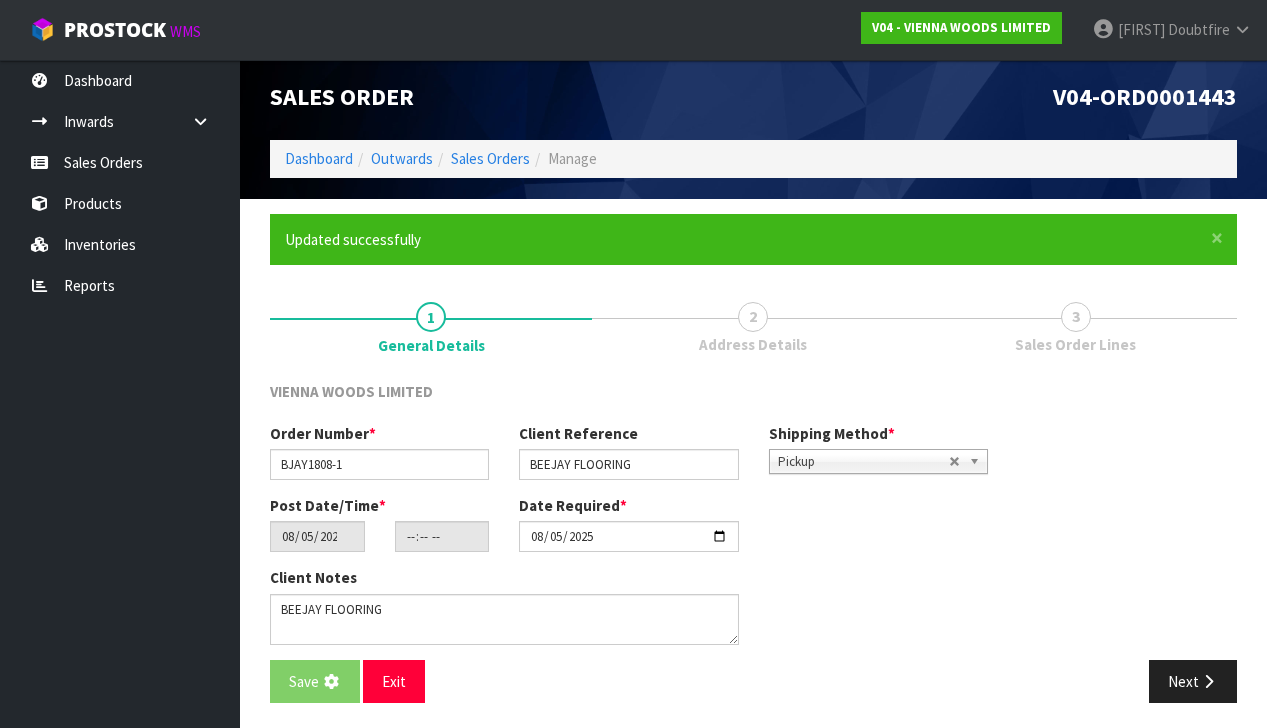 scroll, scrollTop: 0, scrollLeft: 0, axis: both 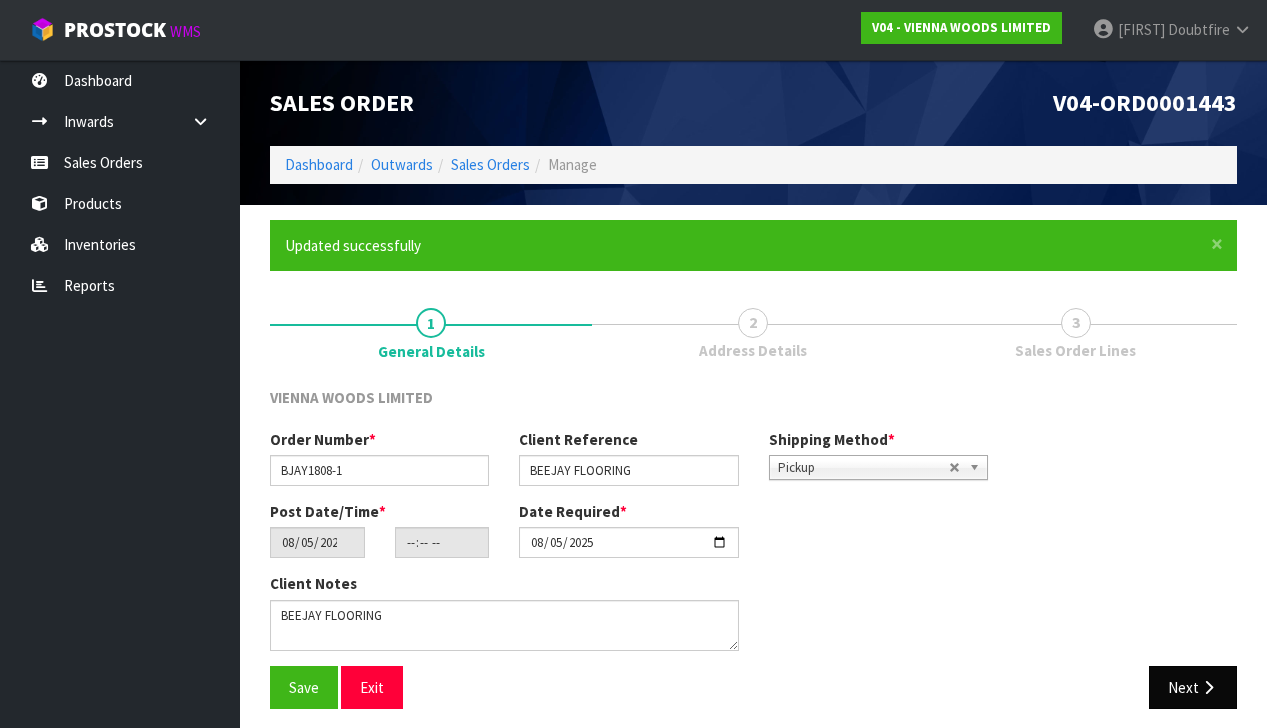 click on "Next" at bounding box center [1193, 687] 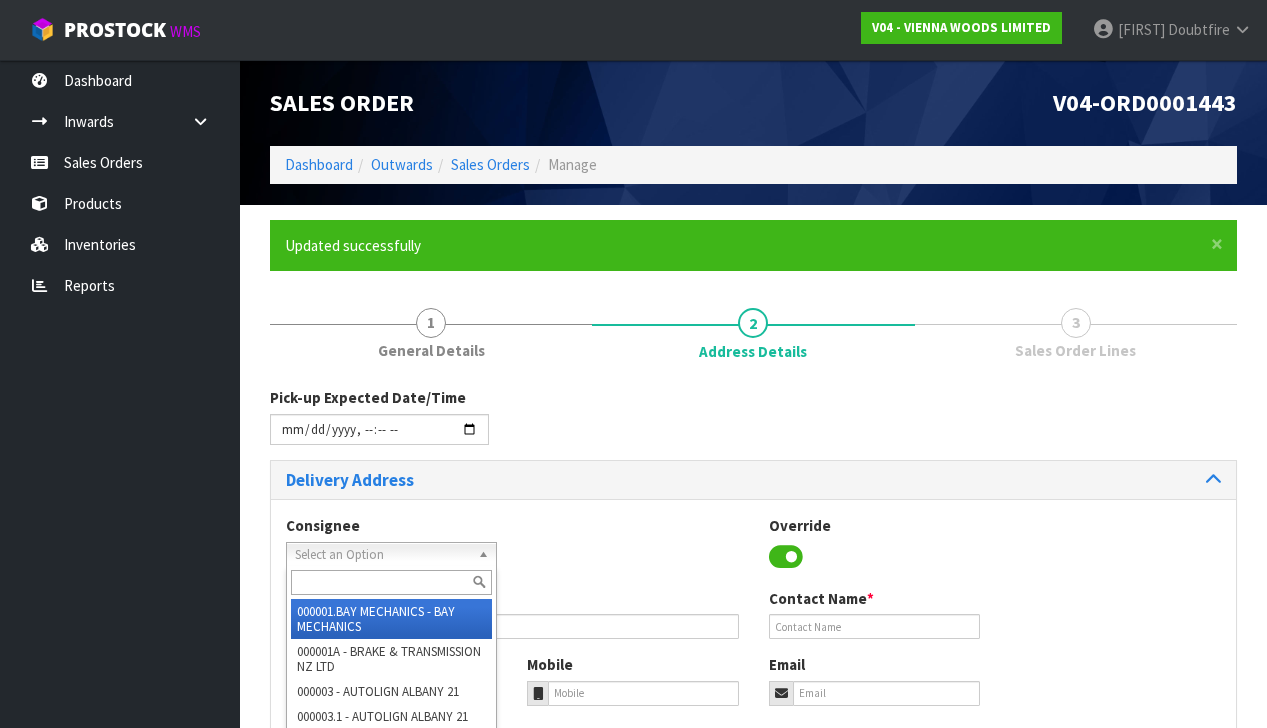 click on "Select an Option" at bounding box center [382, 555] 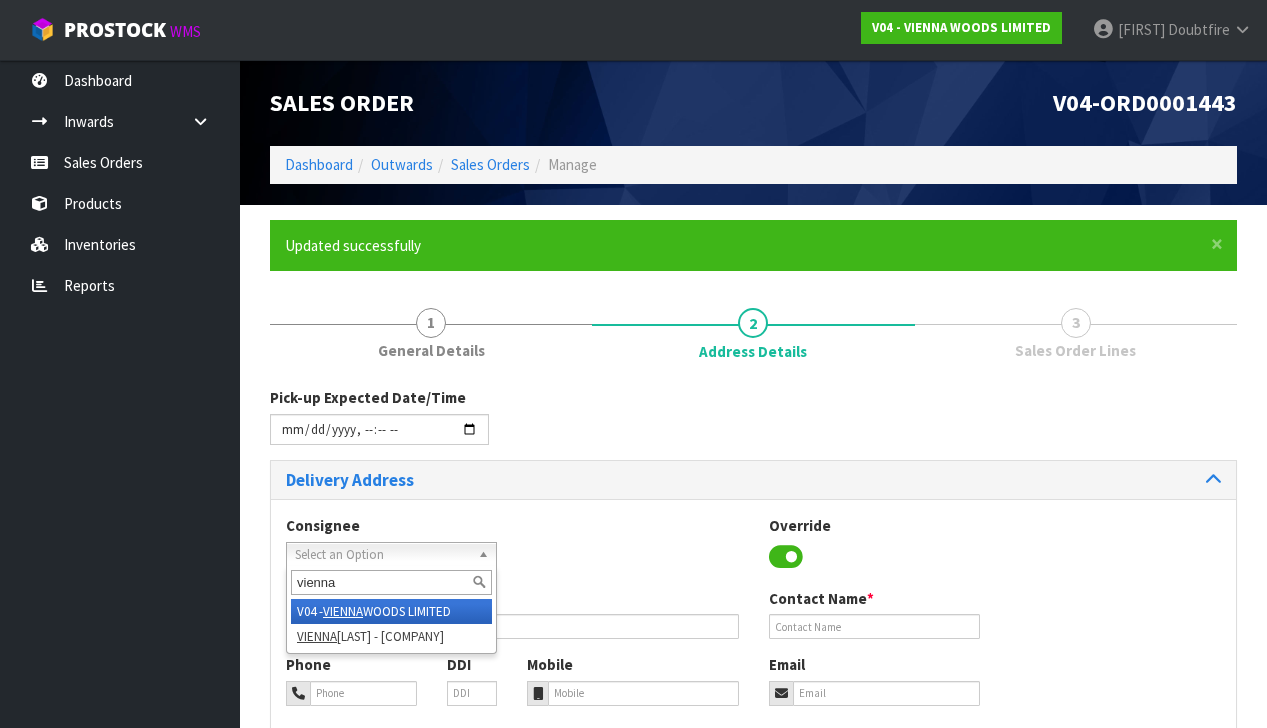 type on "vienna" 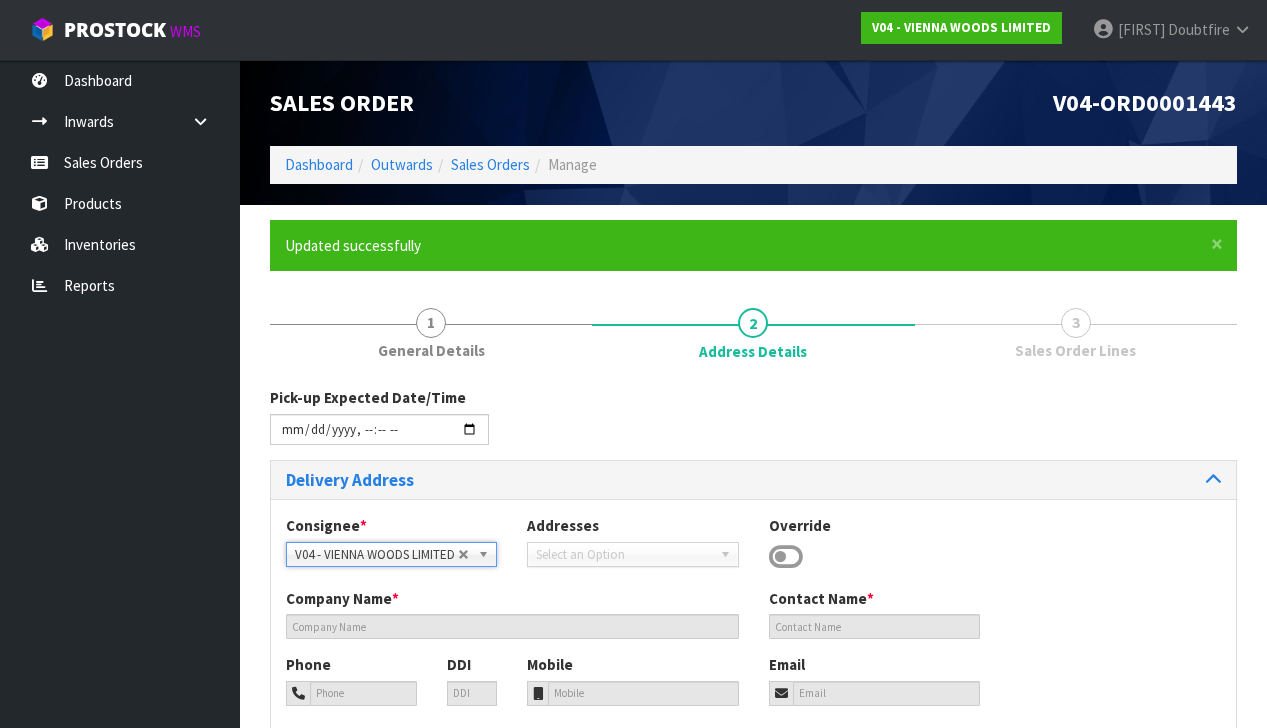 type on "VIENNA WOODS LIMITED" 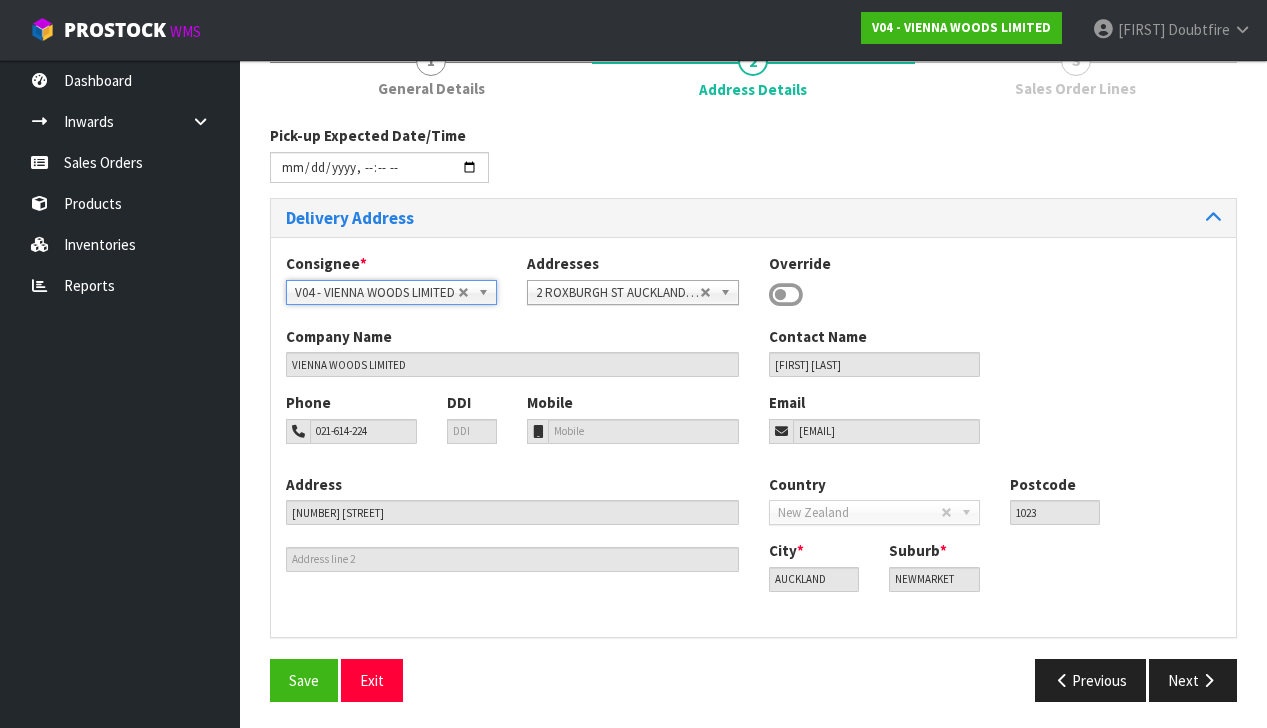 scroll, scrollTop: 260, scrollLeft: 0, axis: vertical 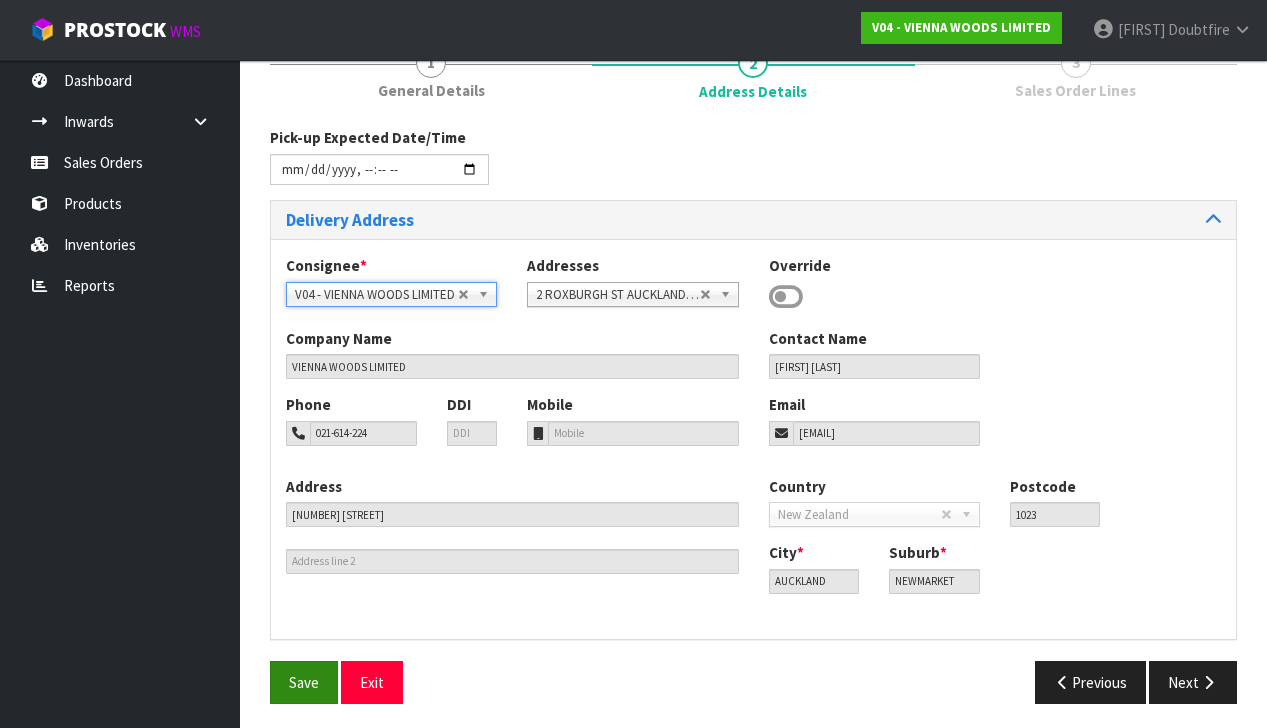 click on "Save" at bounding box center [304, 682] 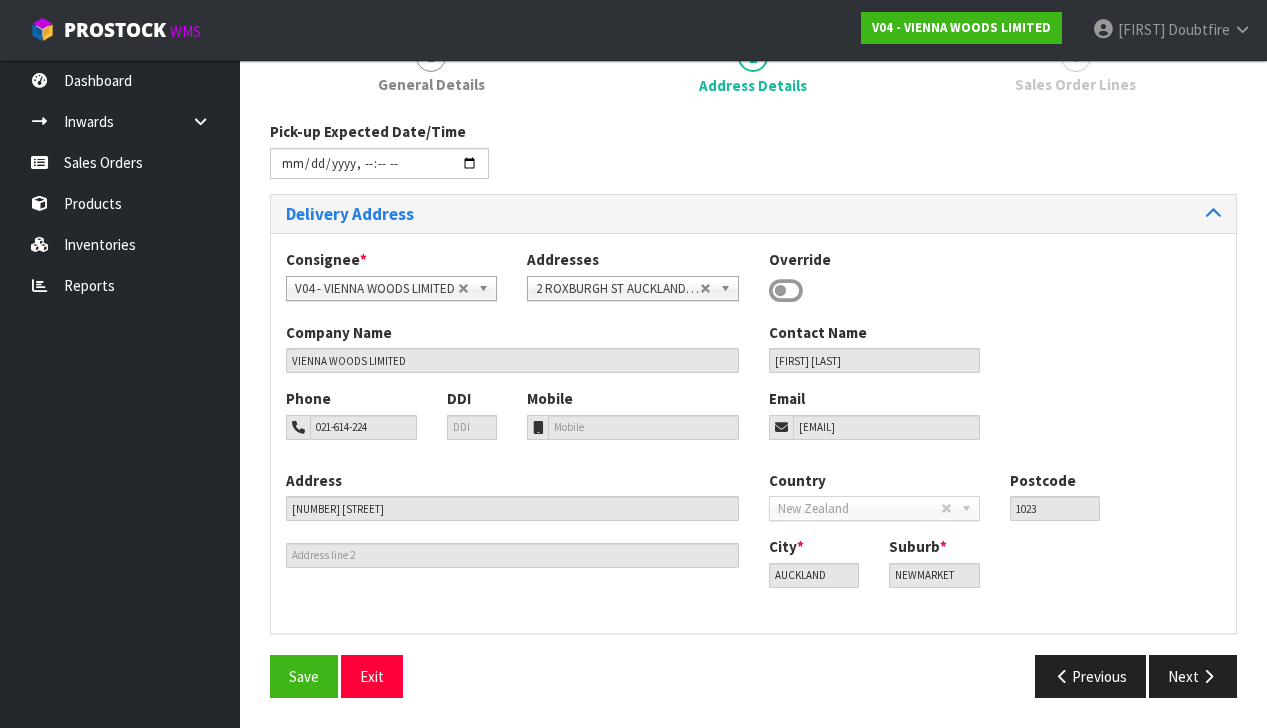 scroll, scrollTop: 260, scrollLeft: 0, axis: vertical 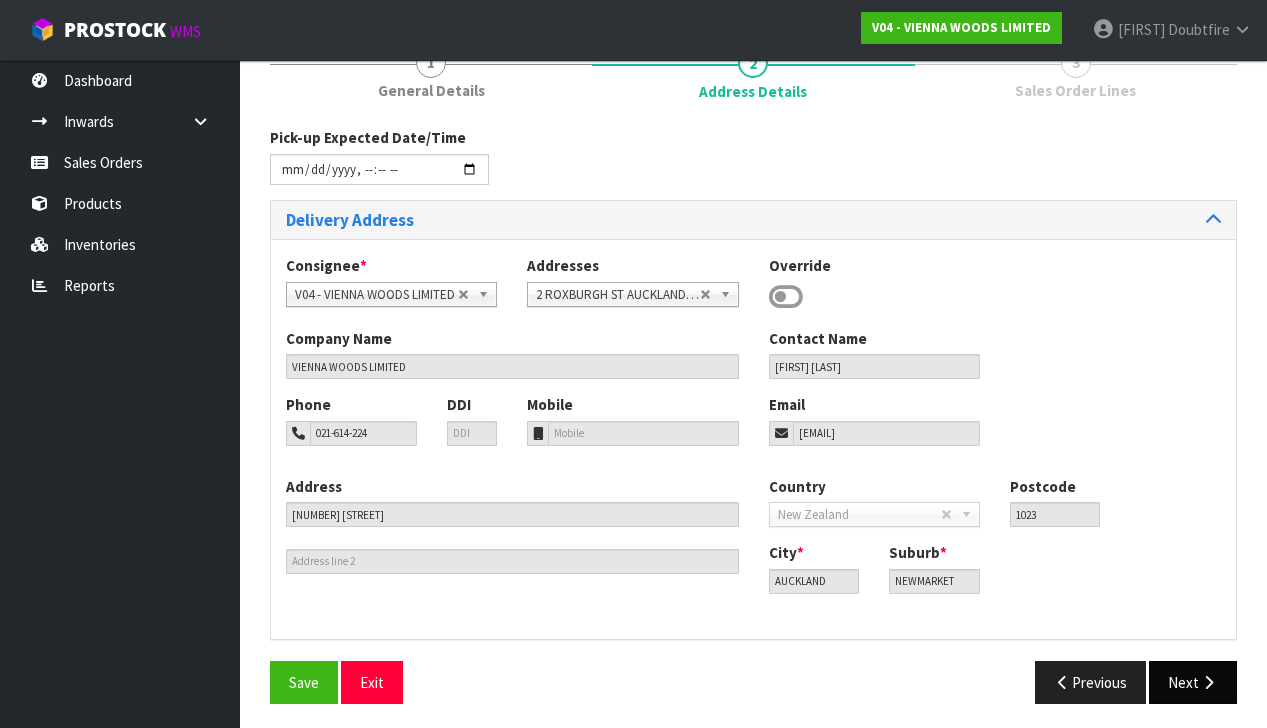 click at bounding box center (1208, 682) 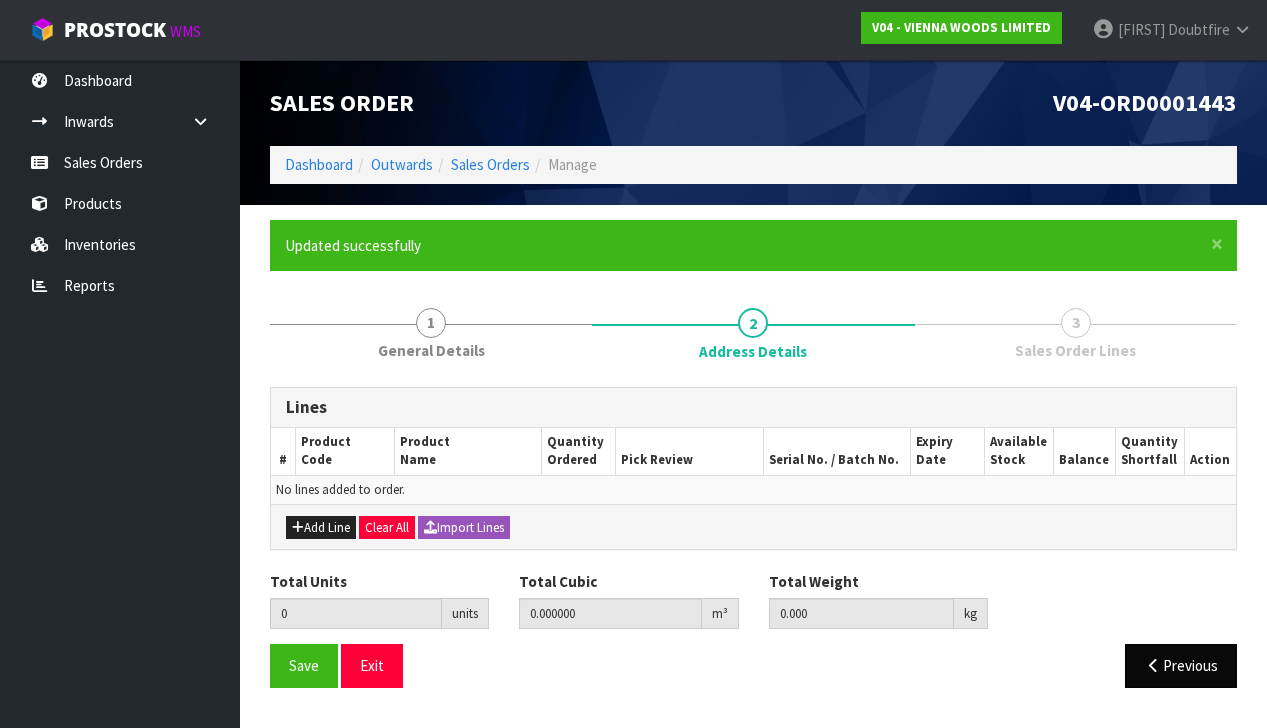 scroll, scrollTop: 0, scrollLeft: 0, axis: both 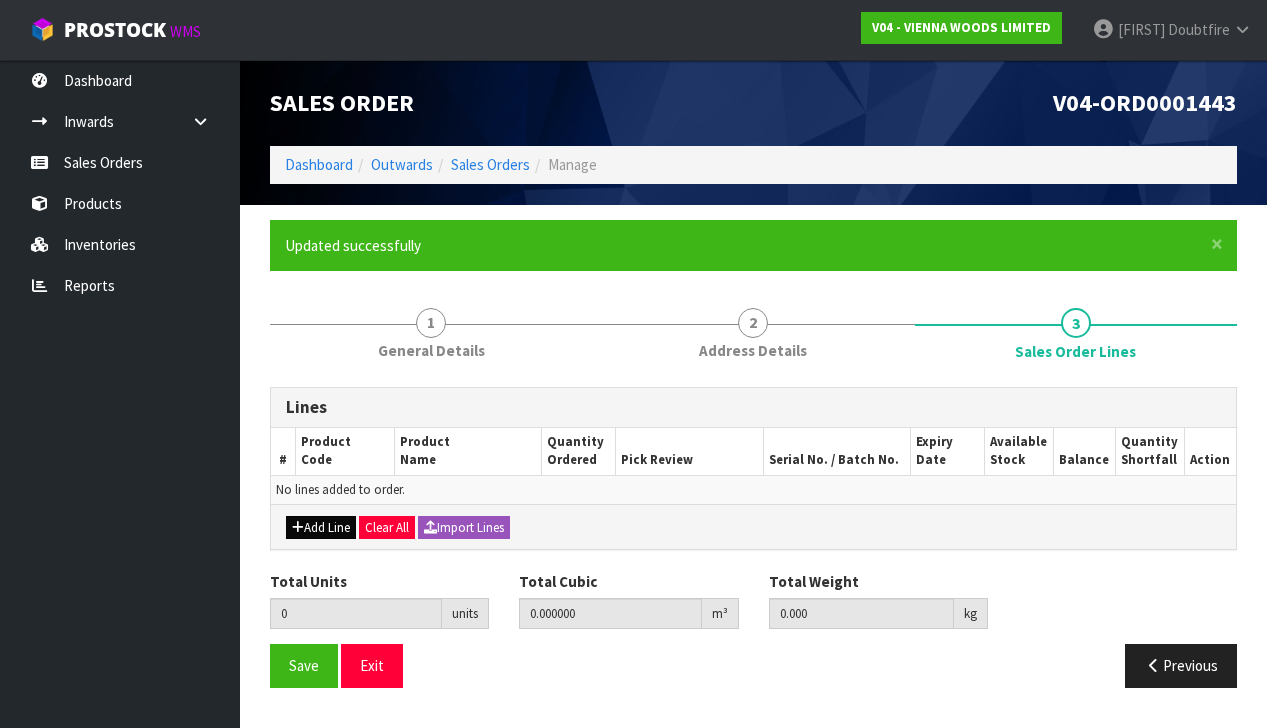 click on "Add Line" at bounding box center (321, 528) 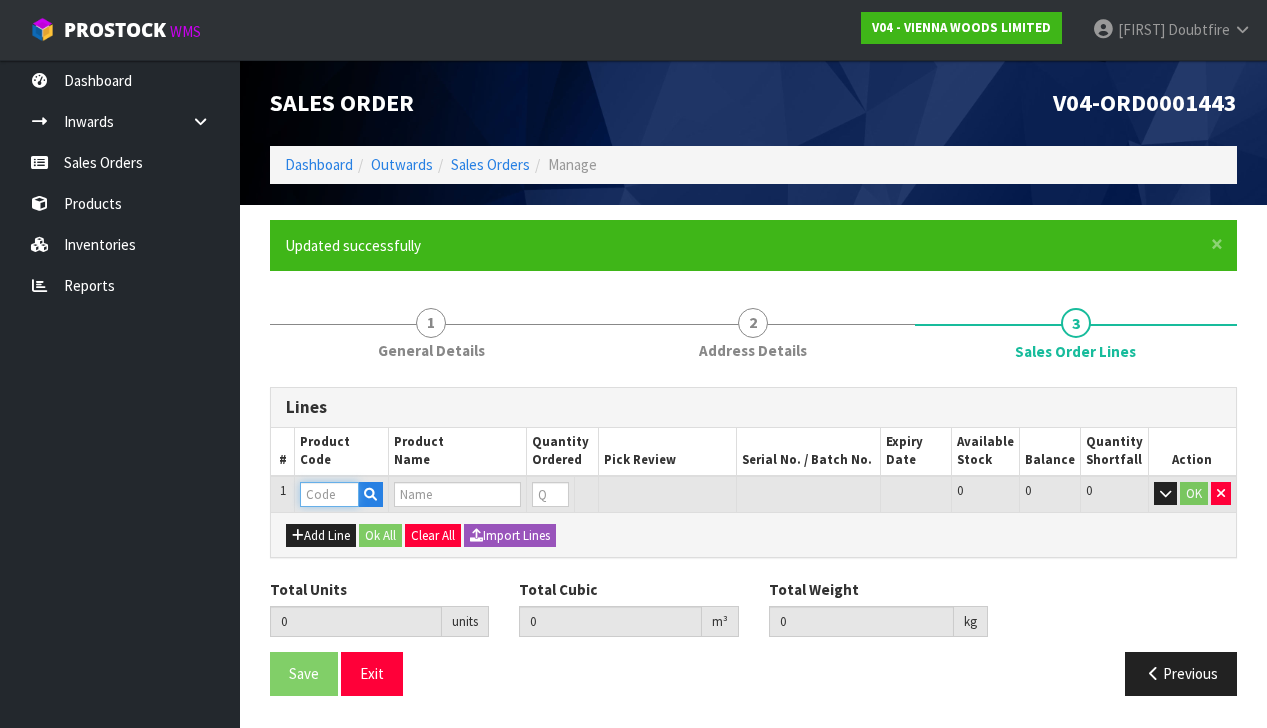 click at bounding box center (329, 494) 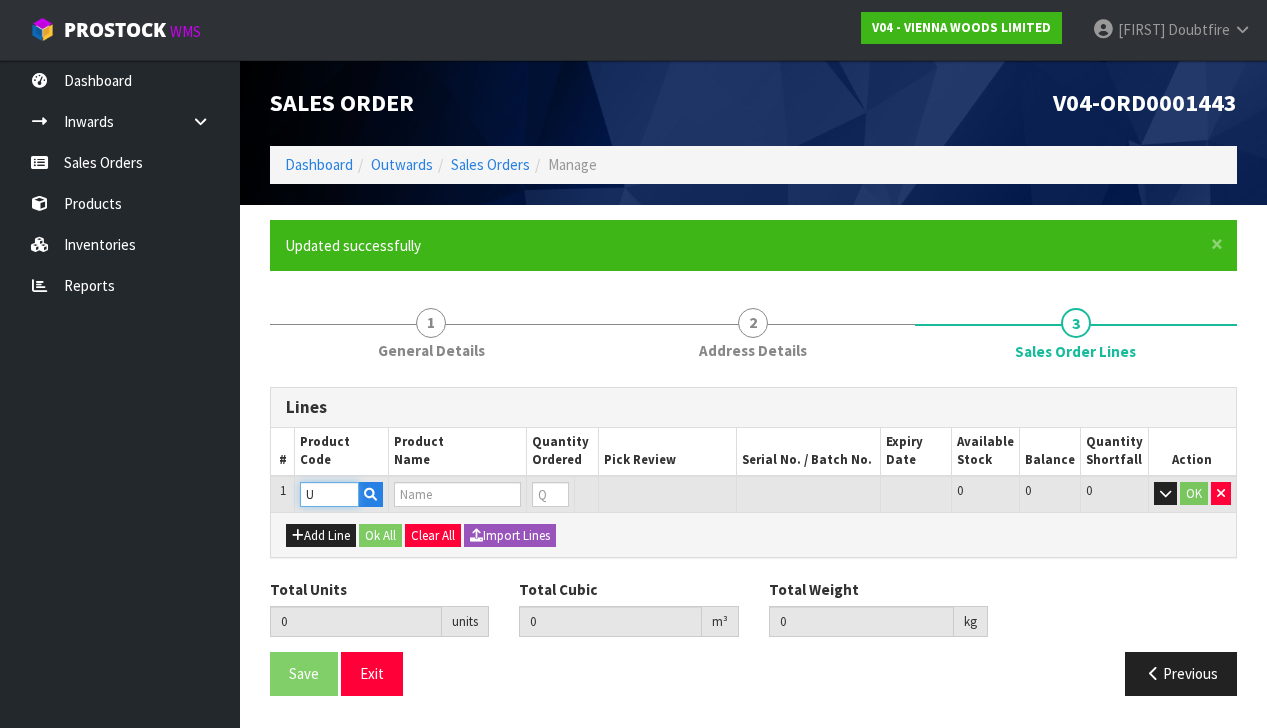 type on "UL" 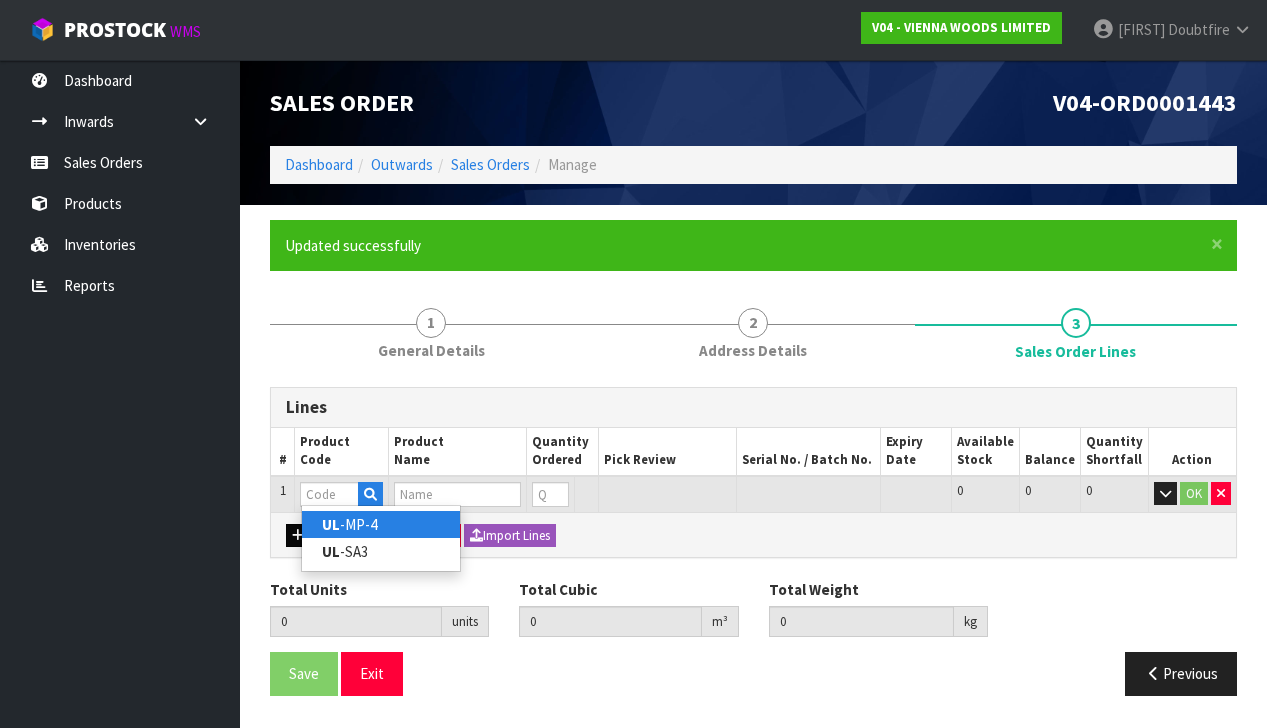 click on "-MP-4" at bounding box center (381, 524) 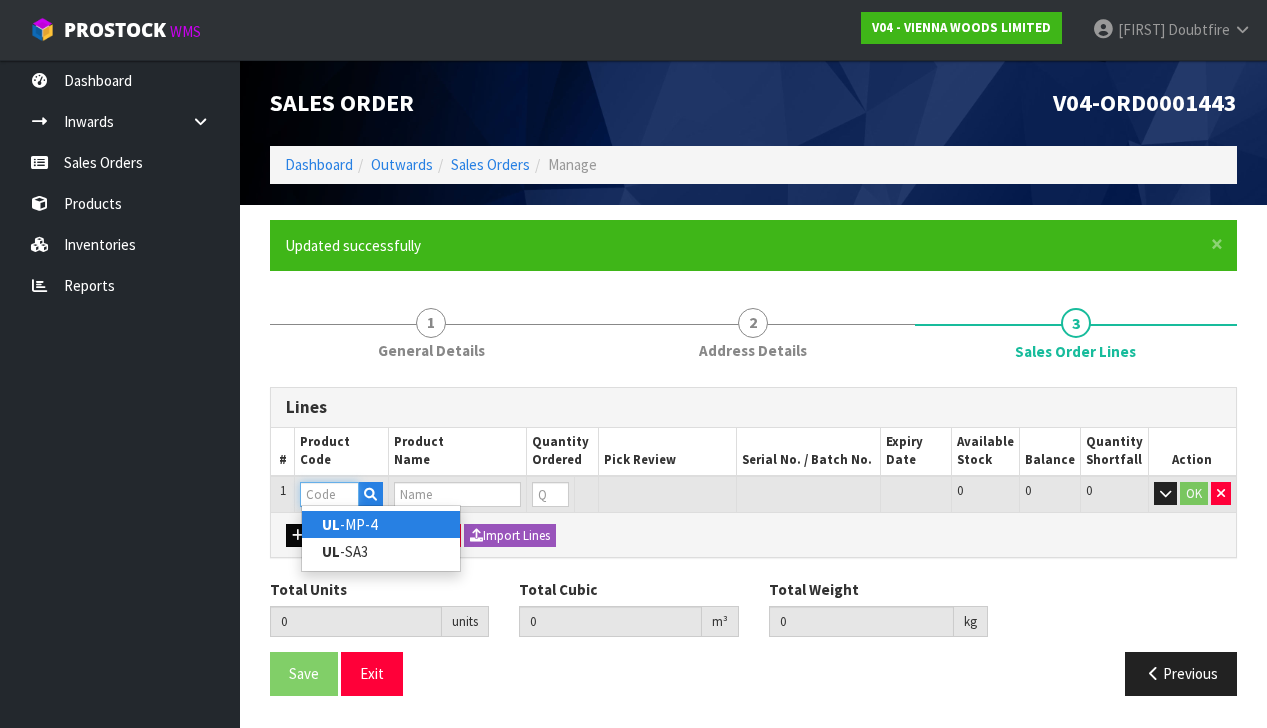 type on "UL-MP-4" 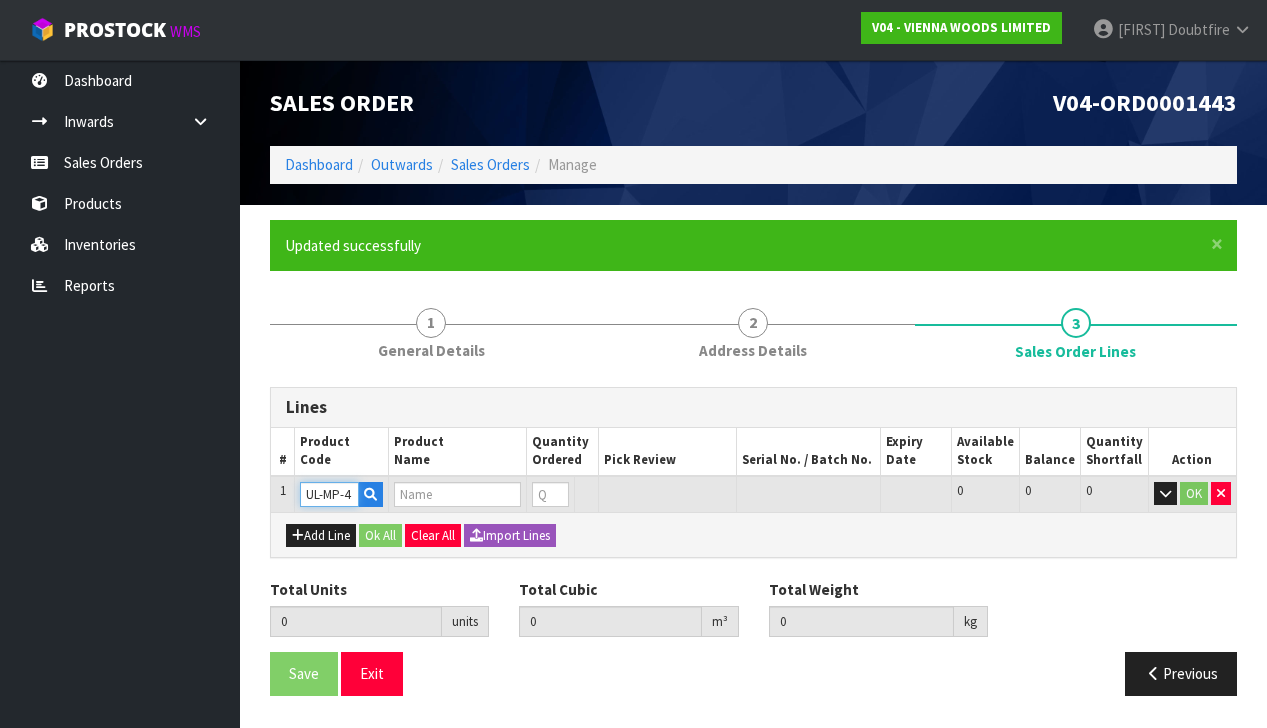 type on "0.000000" 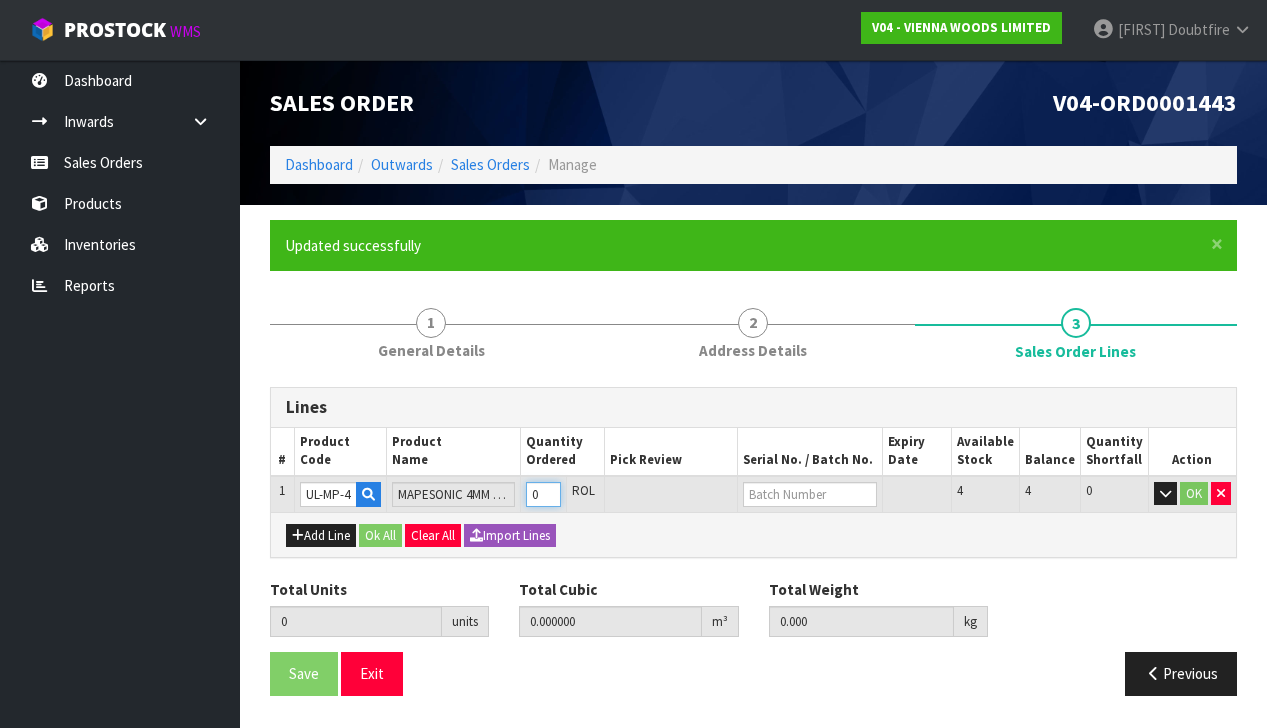 type on "1" 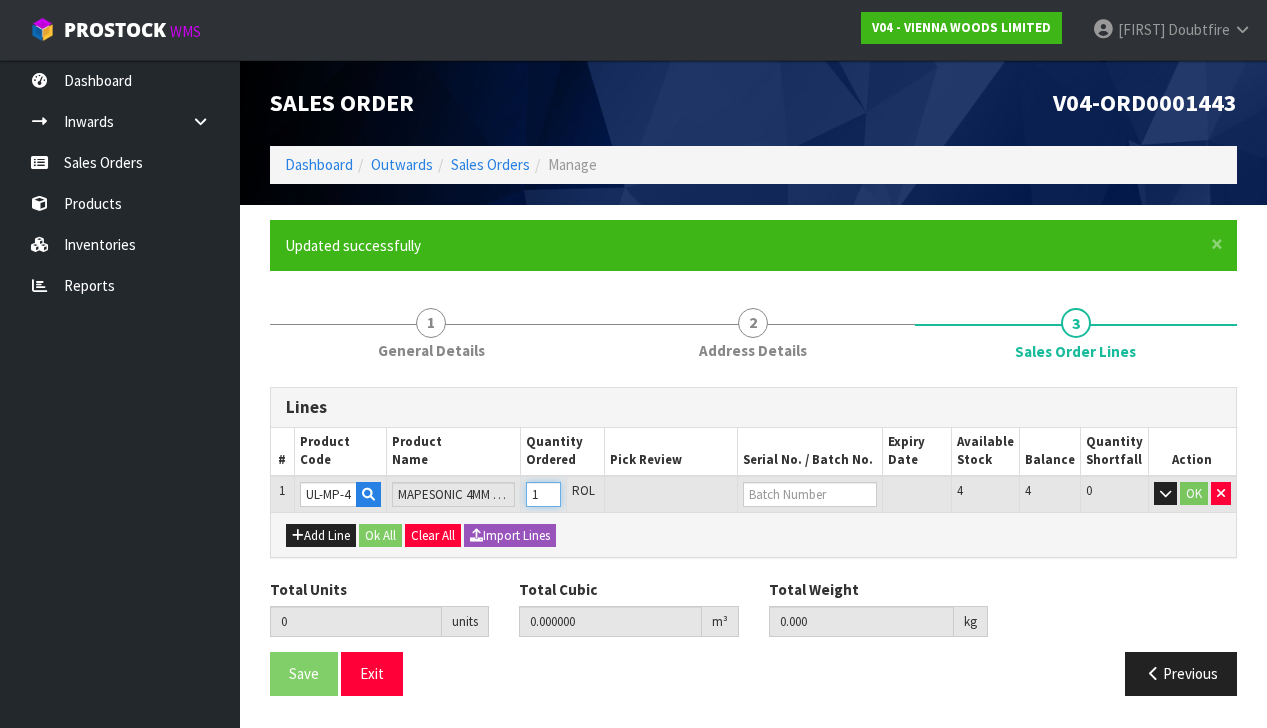 type on "1" 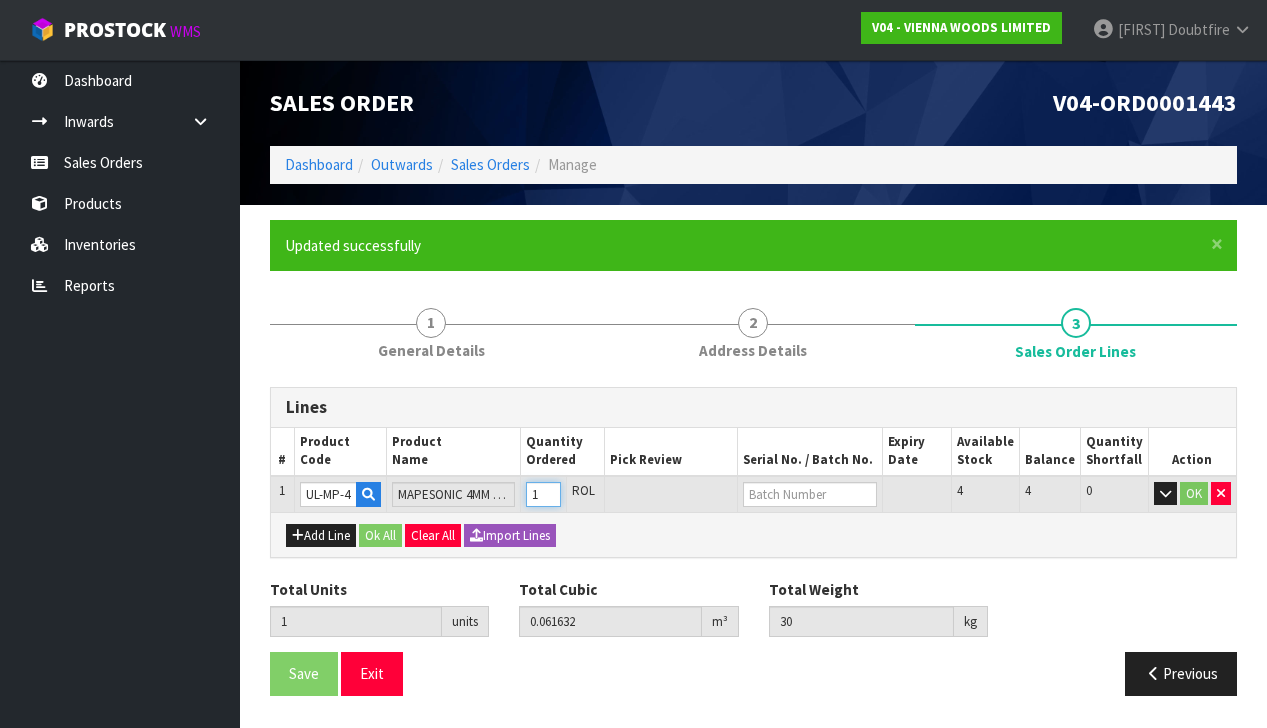 click on "1" at bounding box center [543, 494] 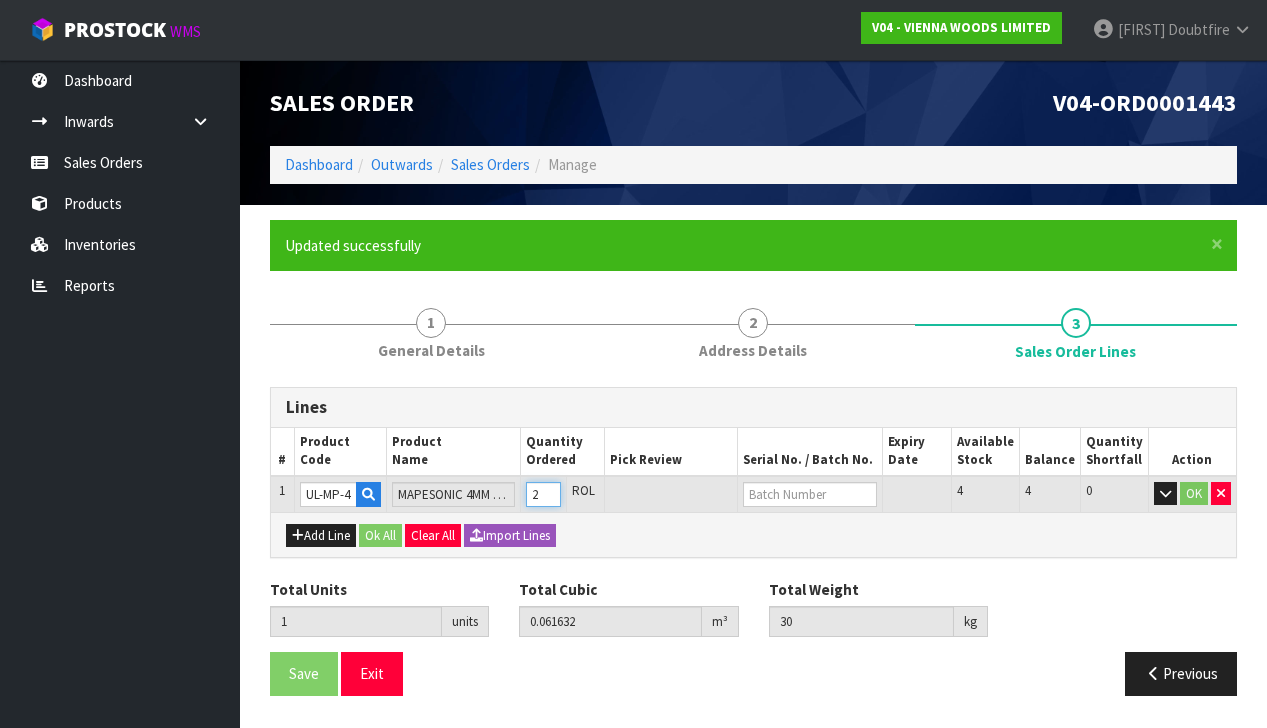 type on "2" 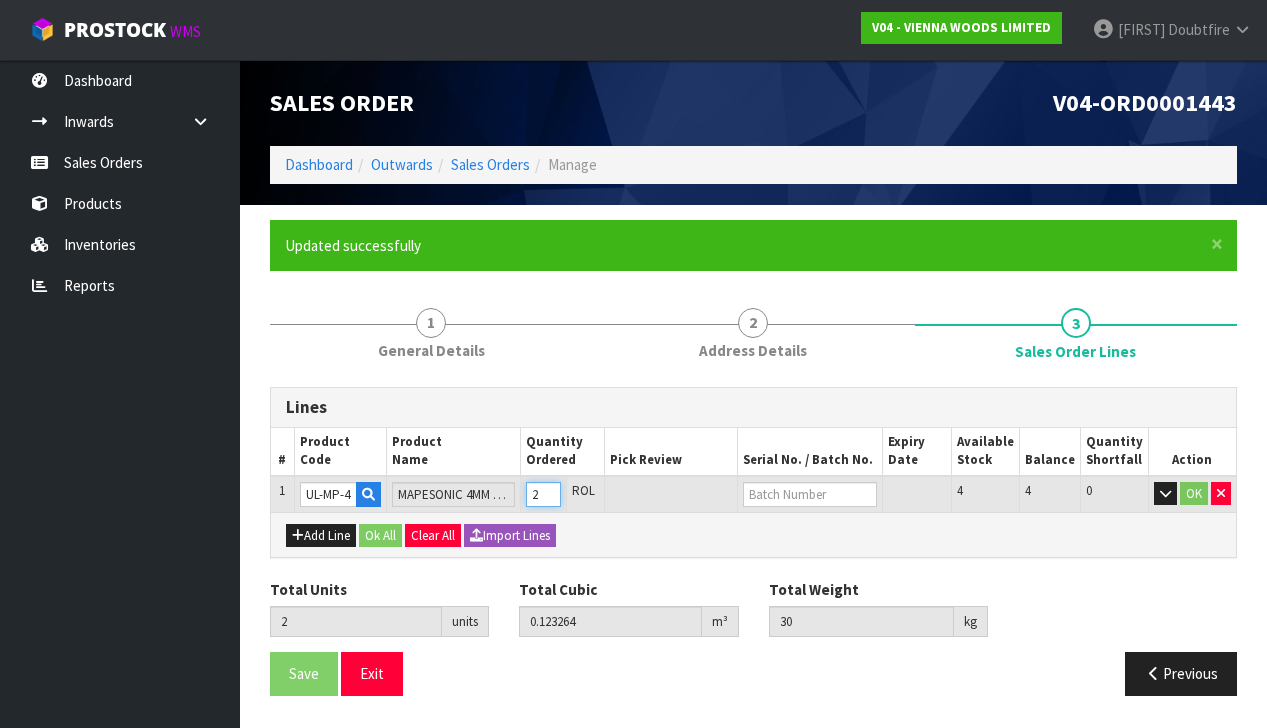 type on "60" 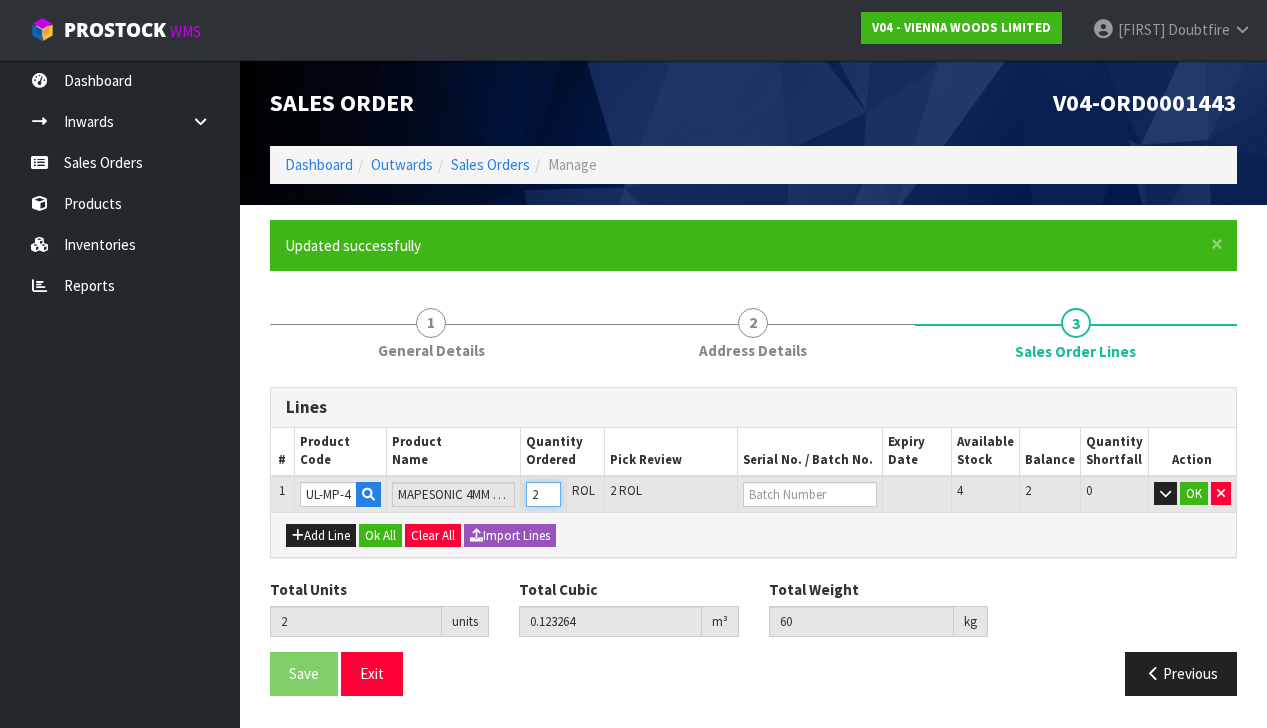 click on "2" at bounding box center [543, 494] 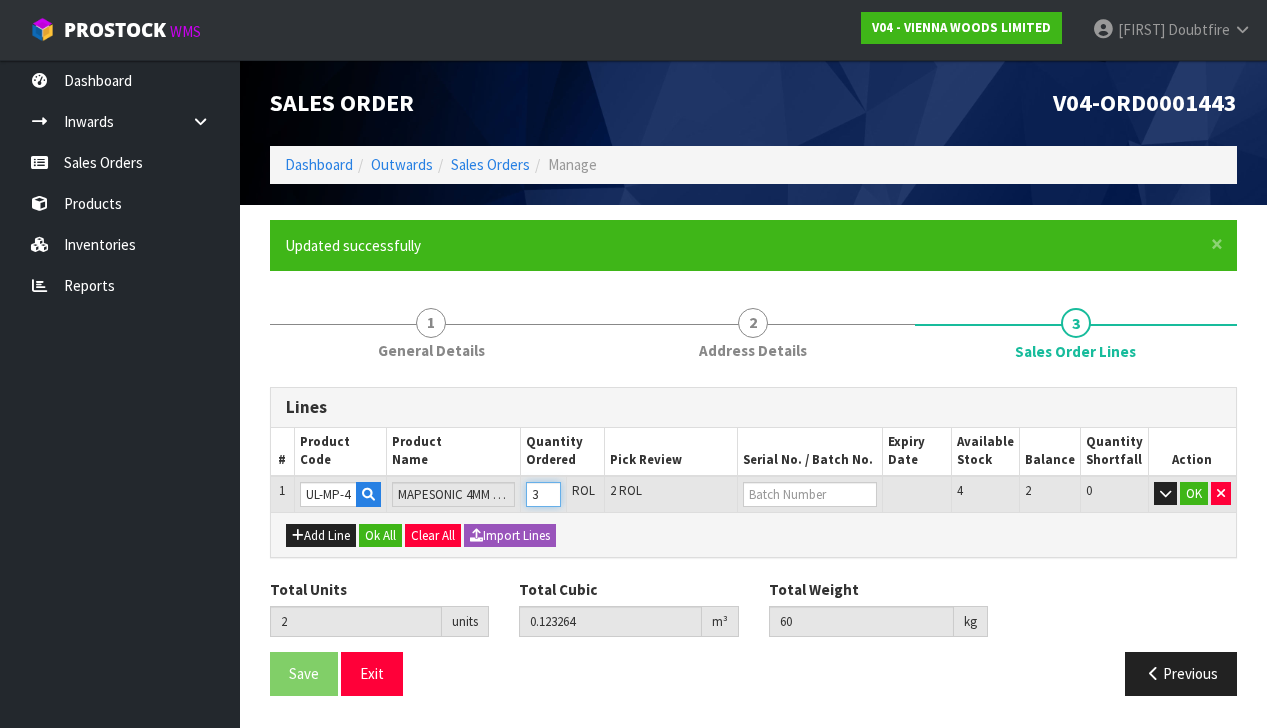 type on "3" 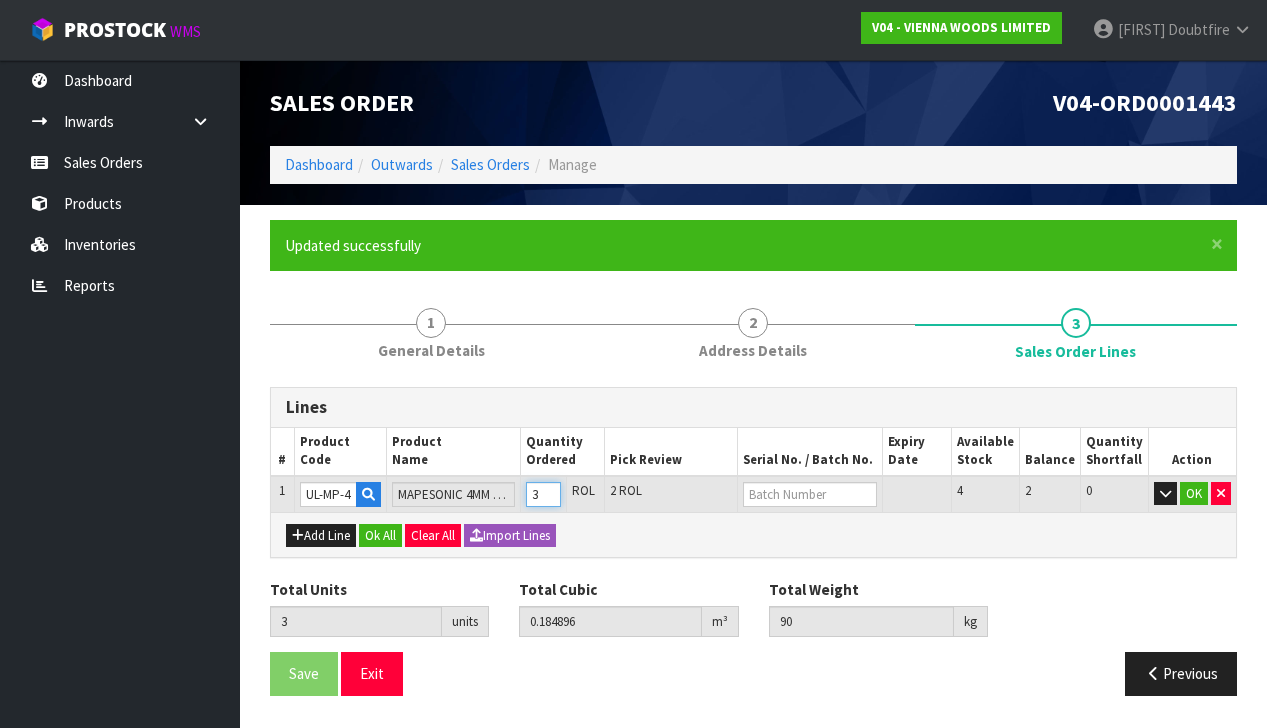 click on "3" at bounding box center [543, 494] 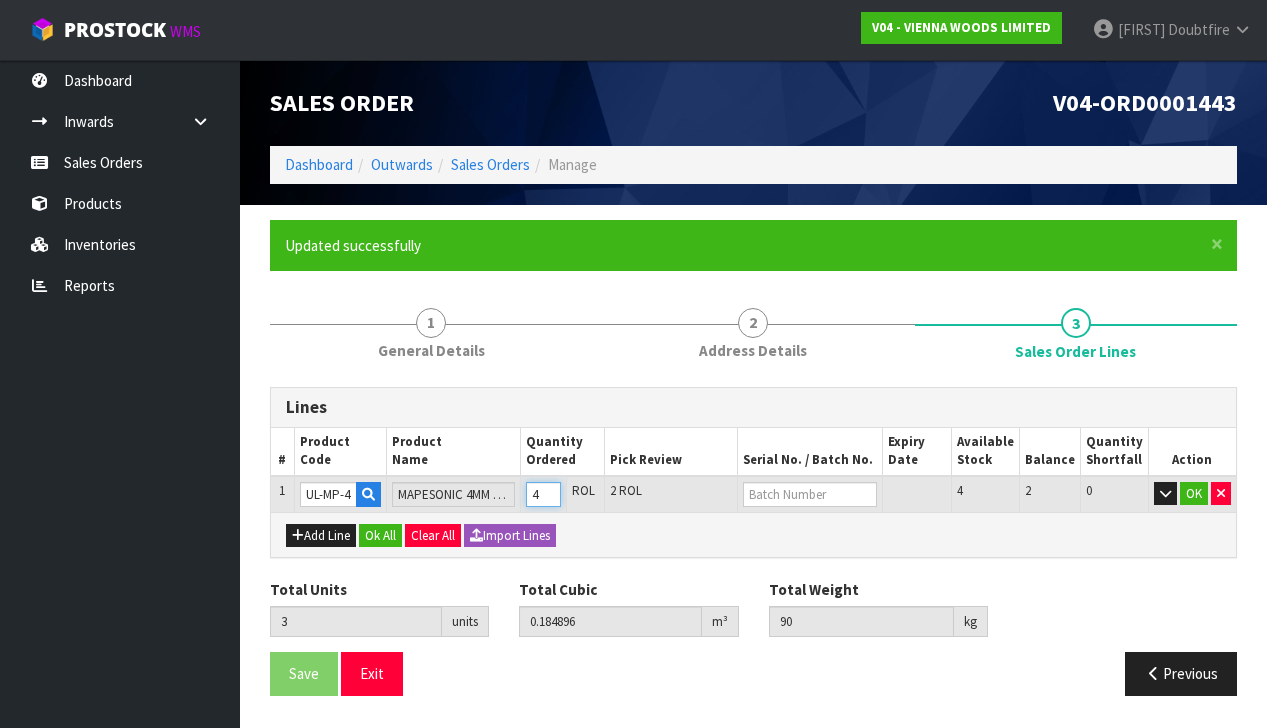 type on "4" 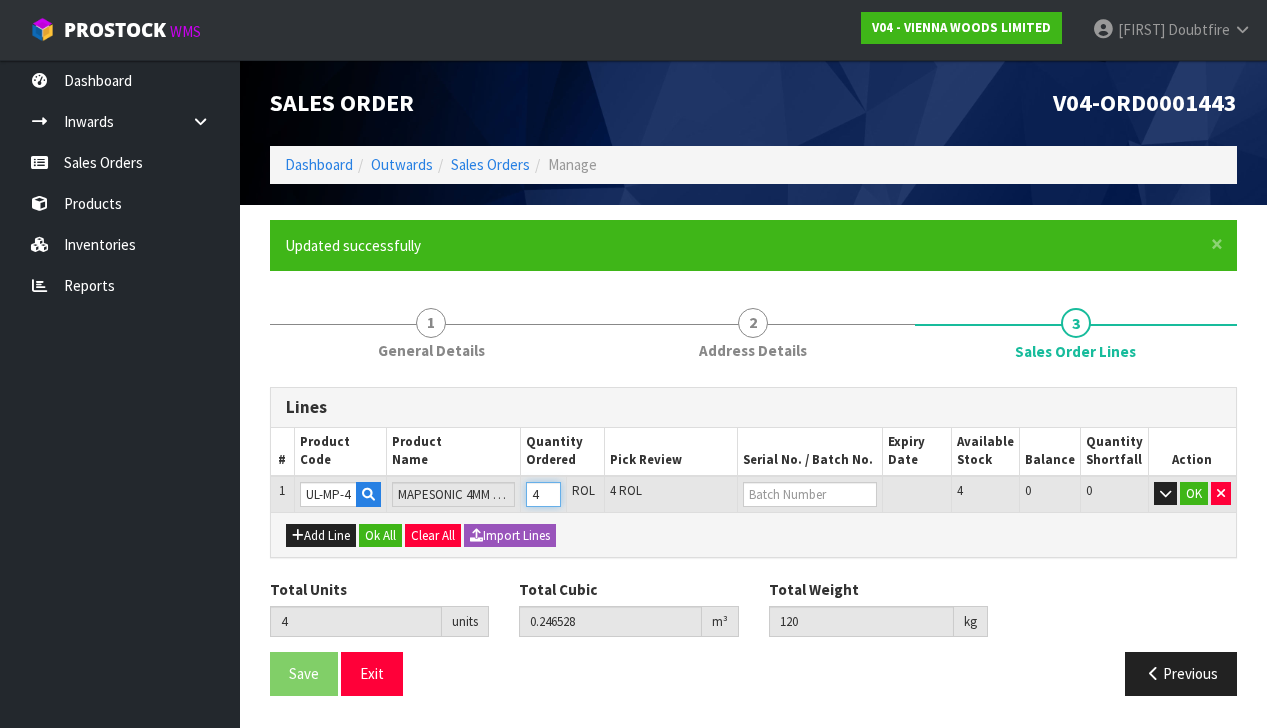 click on "4" at bounding box center [543, 494] 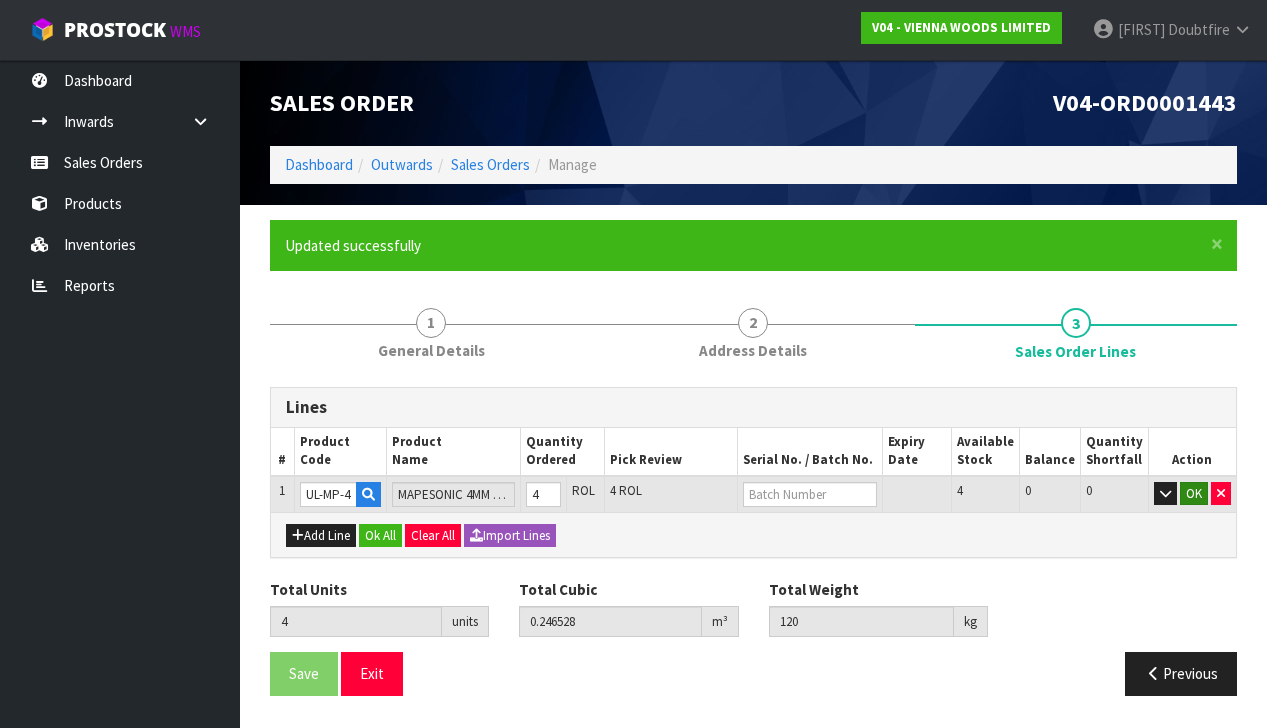 click on "OK" at bounding box center (1194, 494) 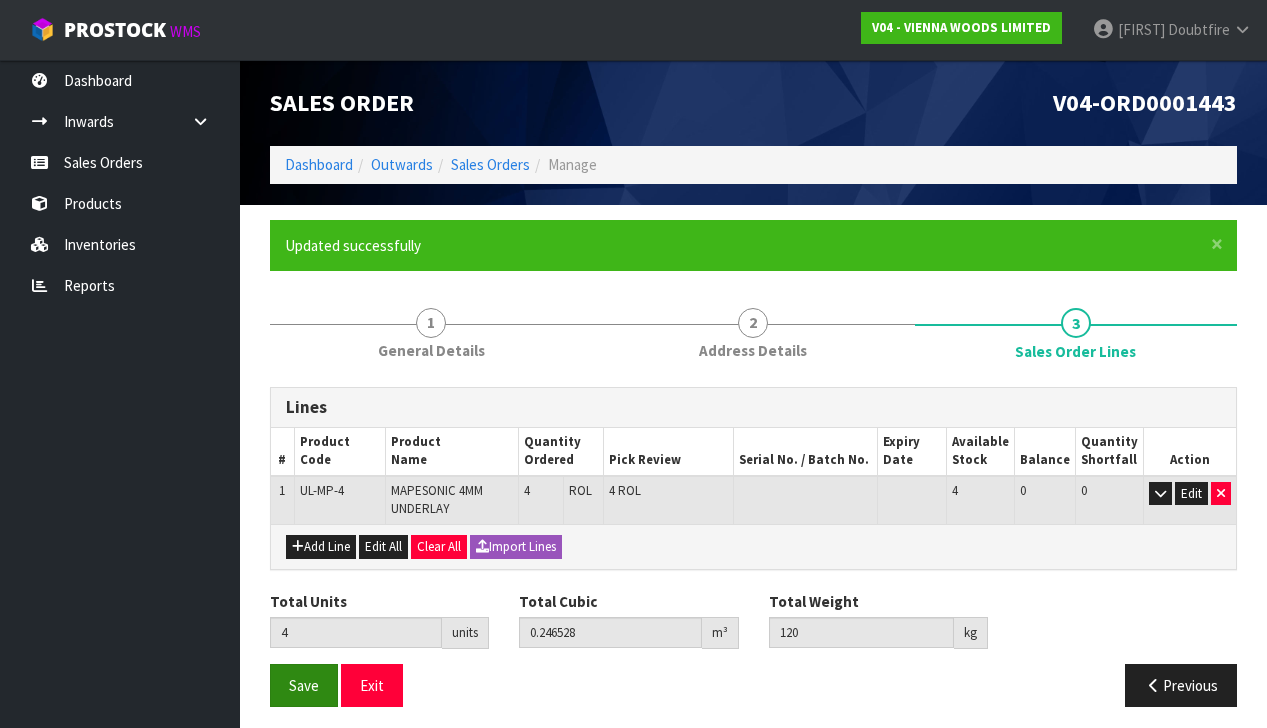 click on "Save" at bounding box center (304, 685) 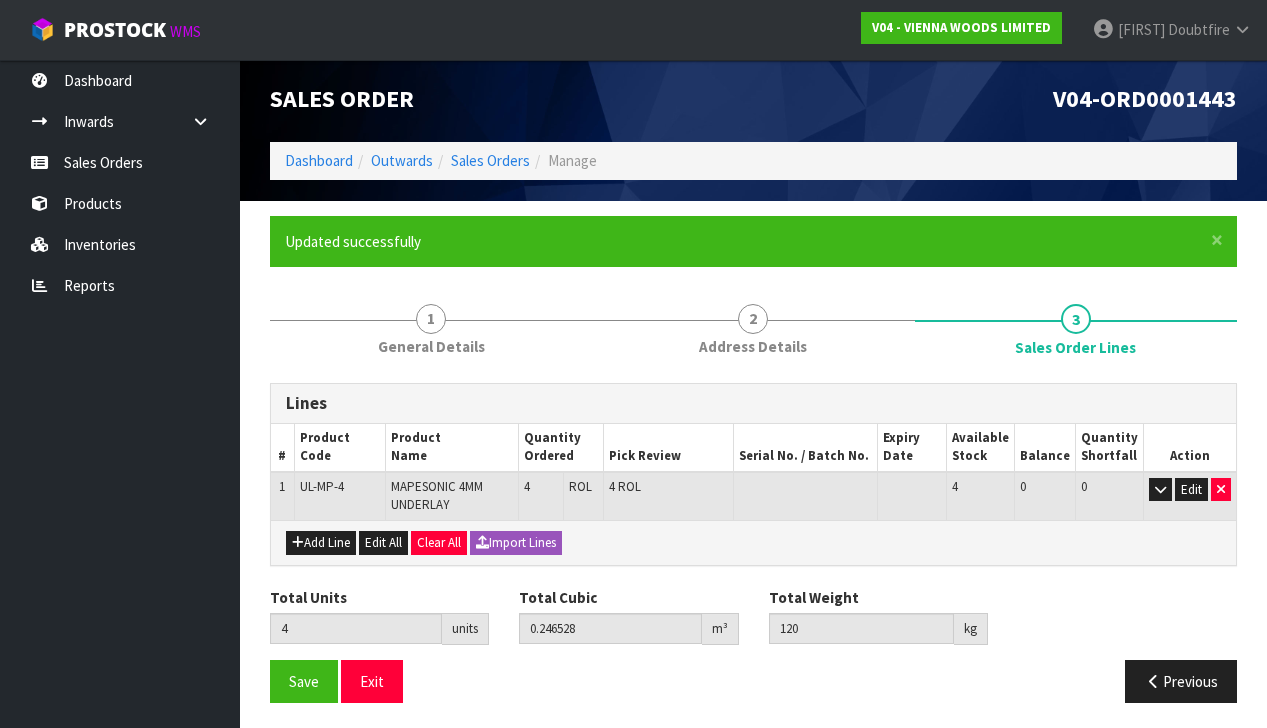 scroll, scrollTop: 3, scrollLeft: 0, axis: vertical 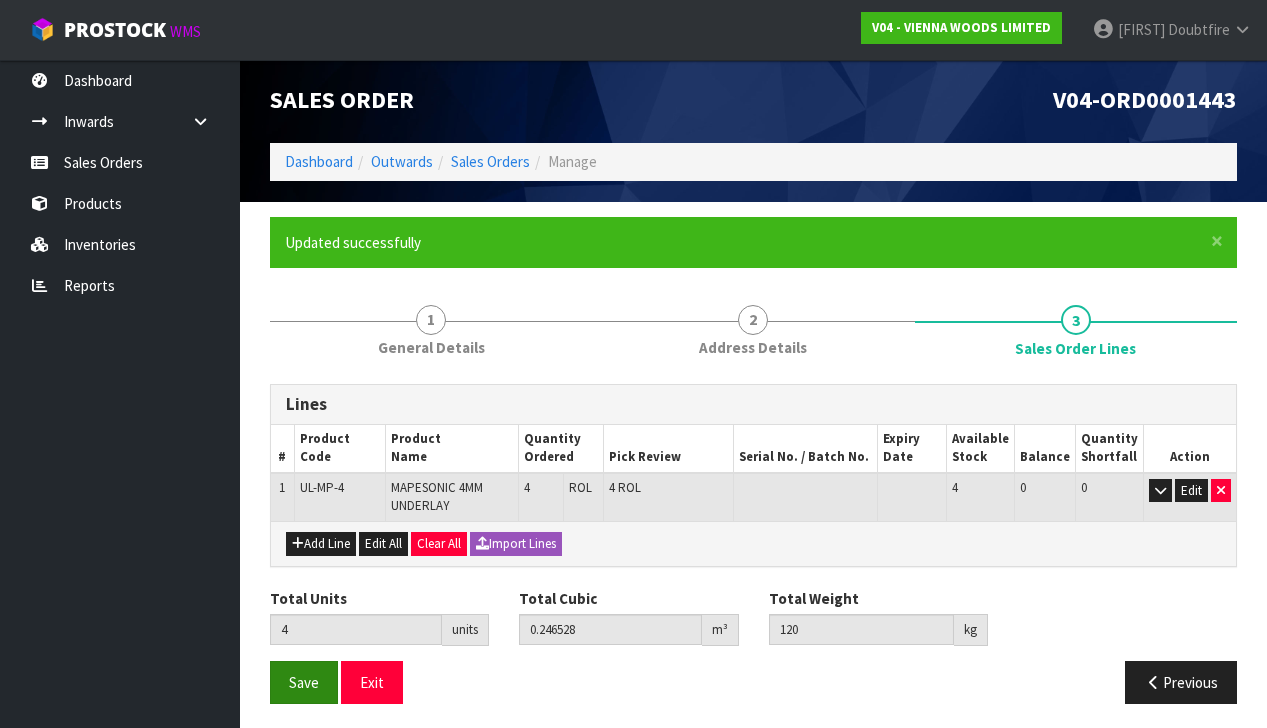 click on "Save" at bounding box center [304, 682] 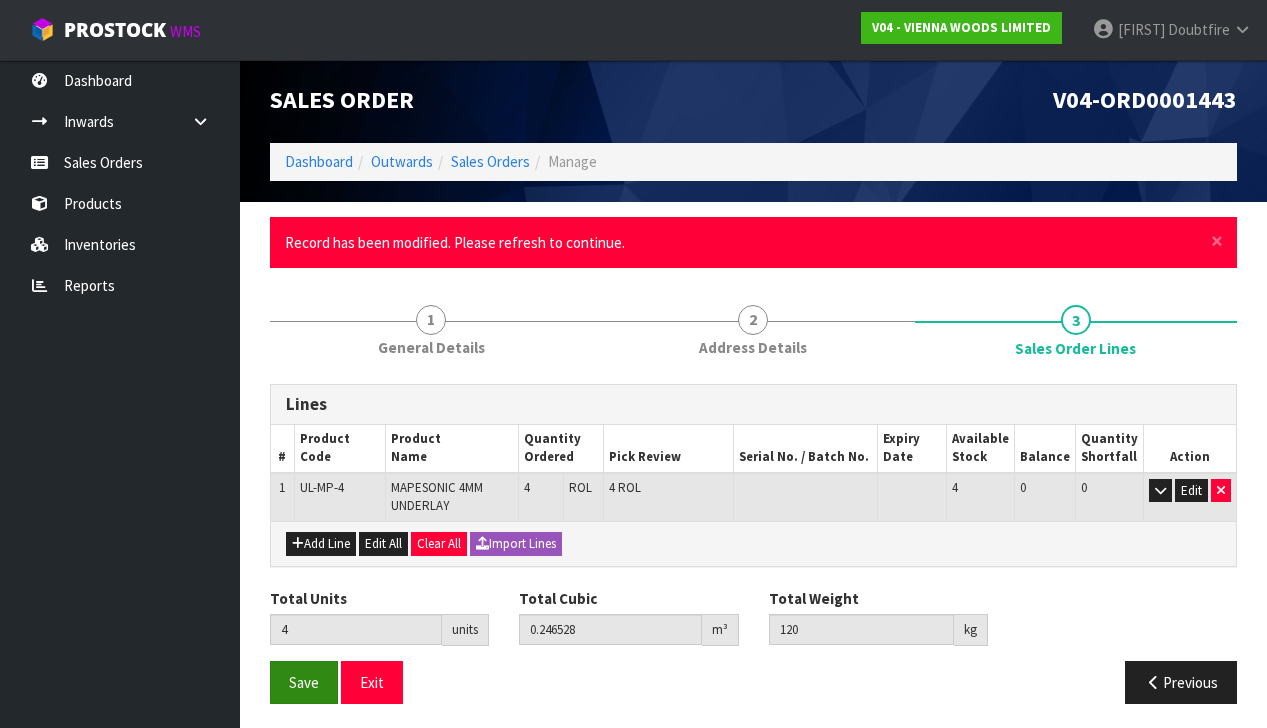 scroll, scrollTop: 0, scrollLeft: 0, axis: both 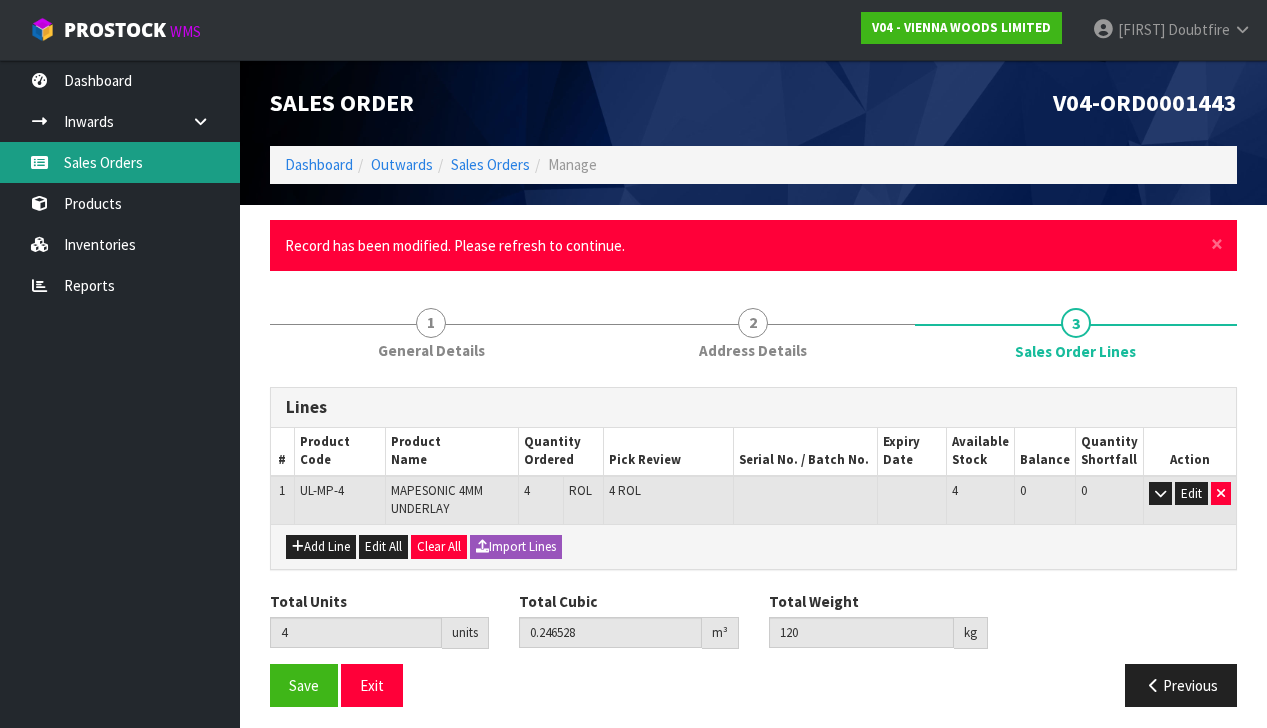 click on "Sales Orders" at bounding box center (120, 162) 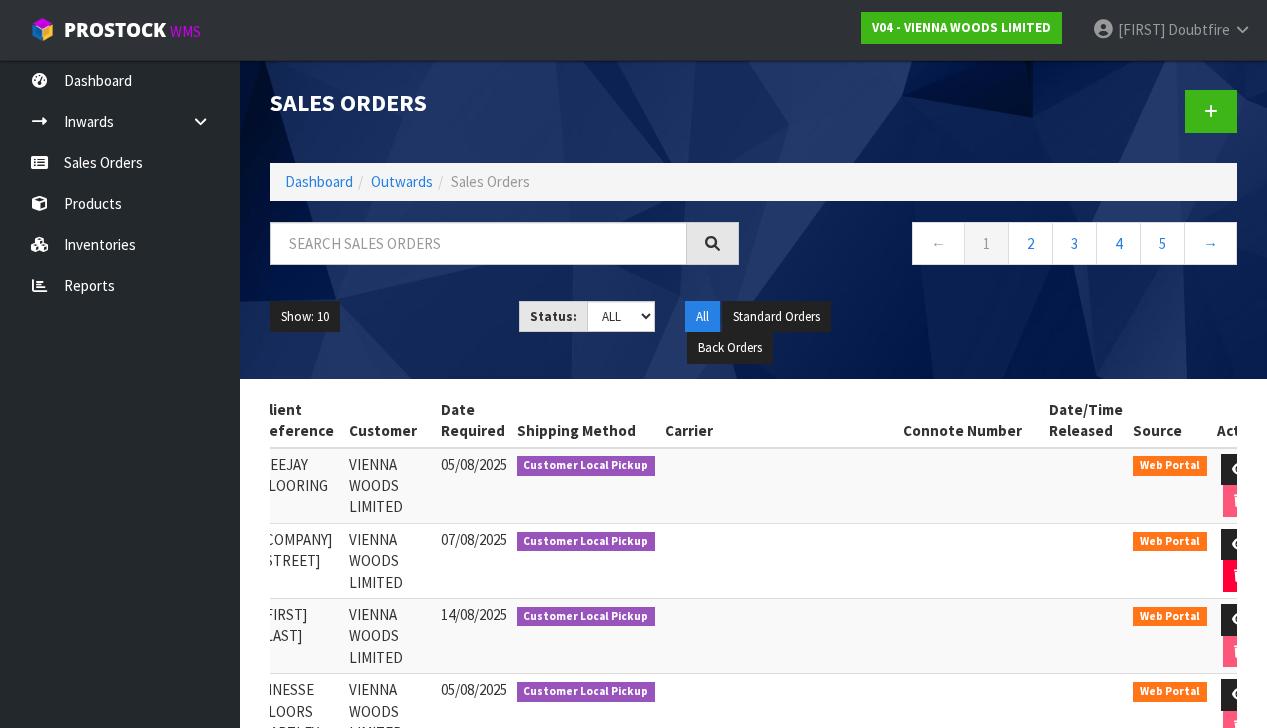 scroll, scrollTop: 0, scrollLeft: 308, axis: horizontal 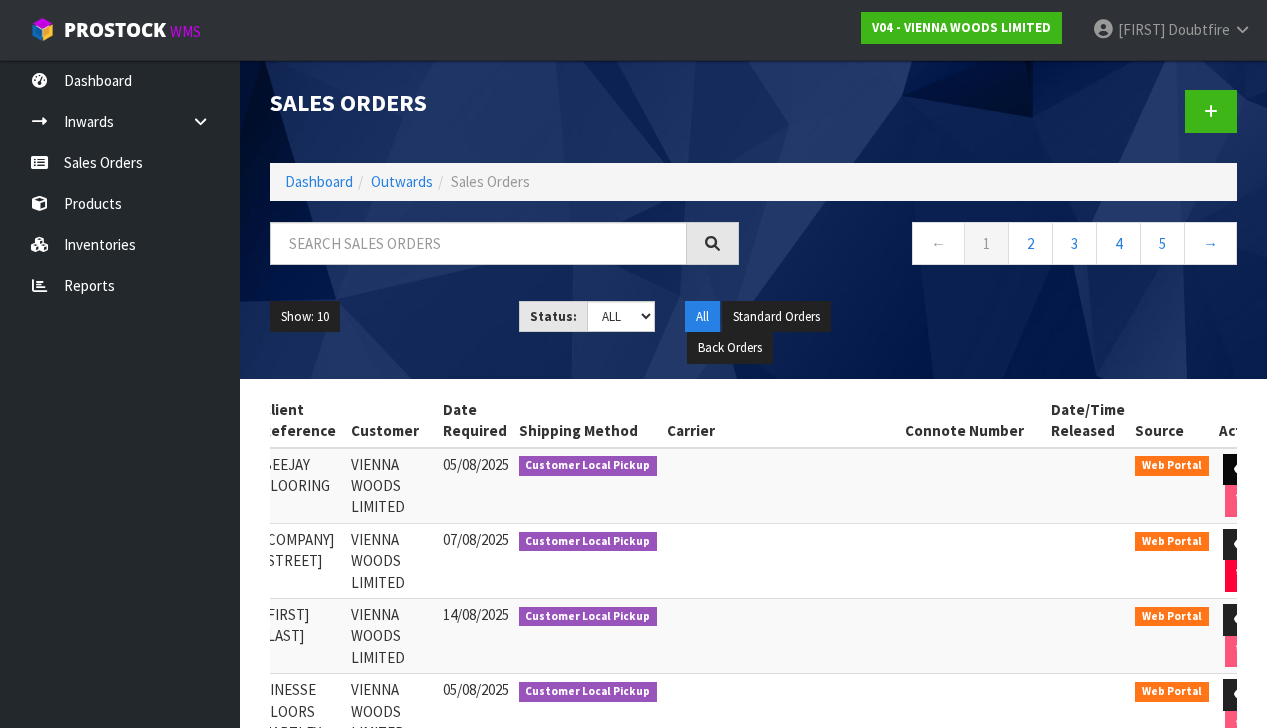 click at bounding box center (1241, 469) 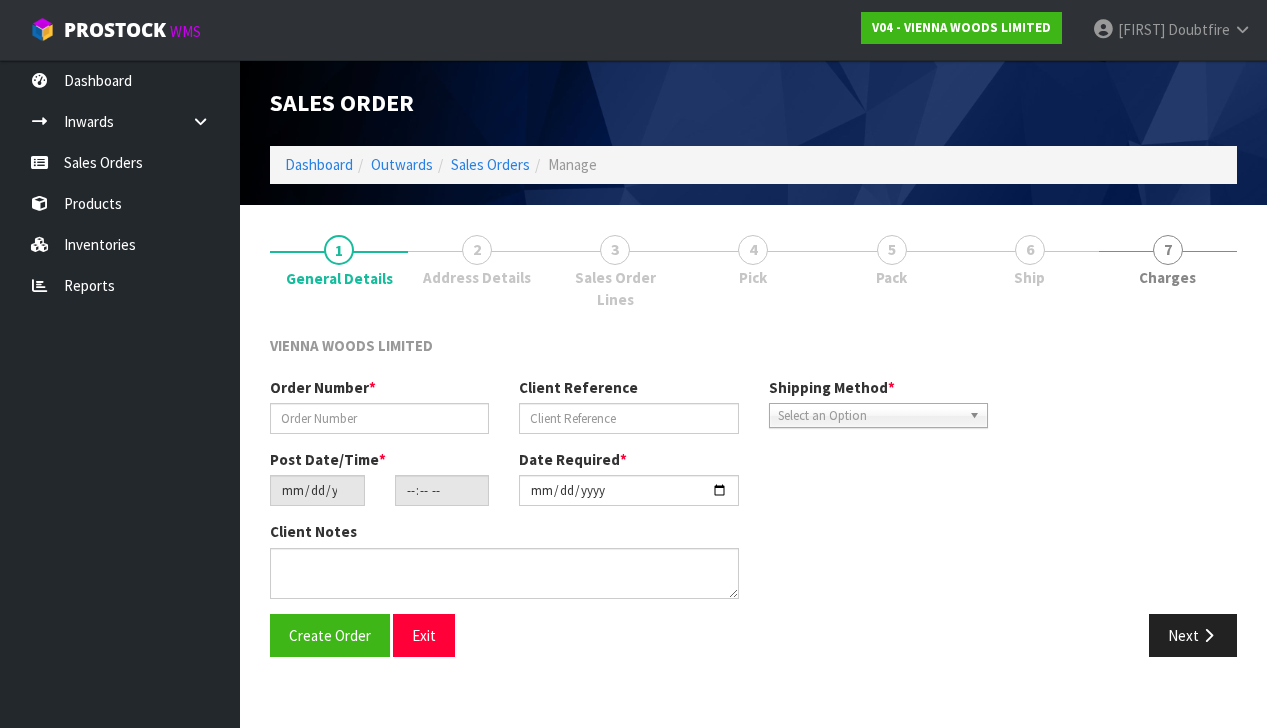scroll, scrollTop: 0, scrollLeft: 0, axis: both 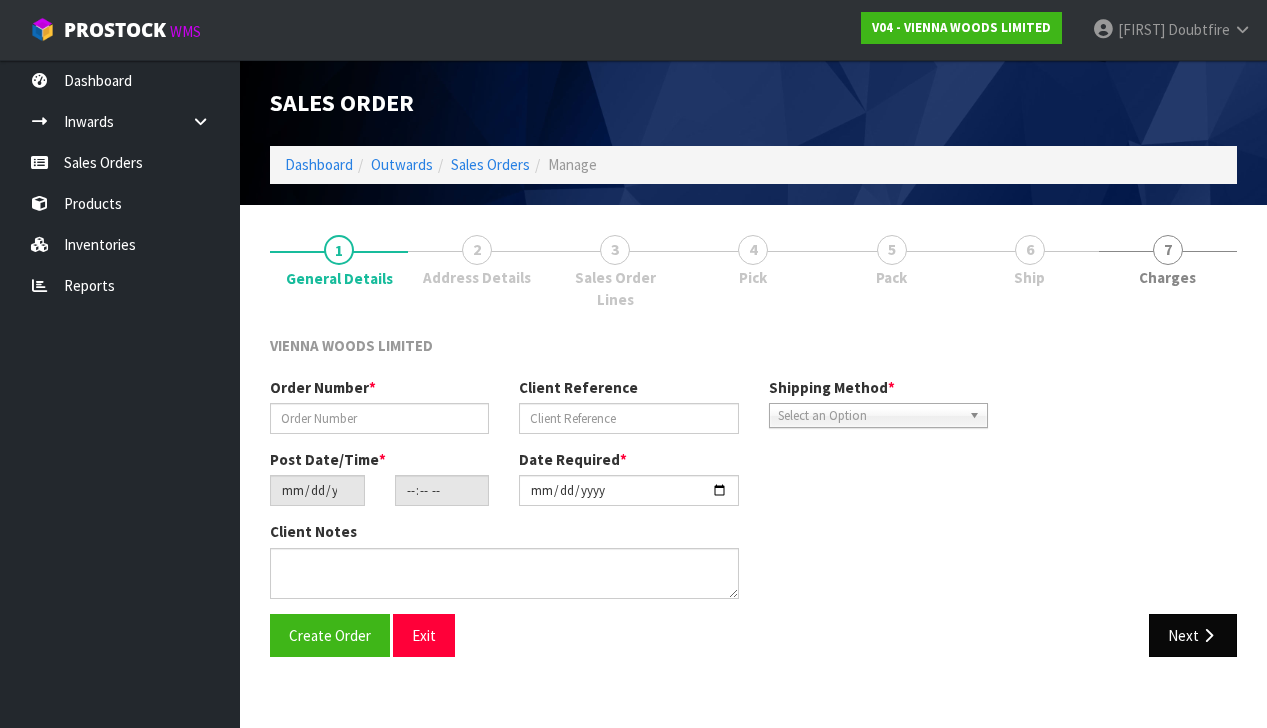 type on "BJAY1808-1" 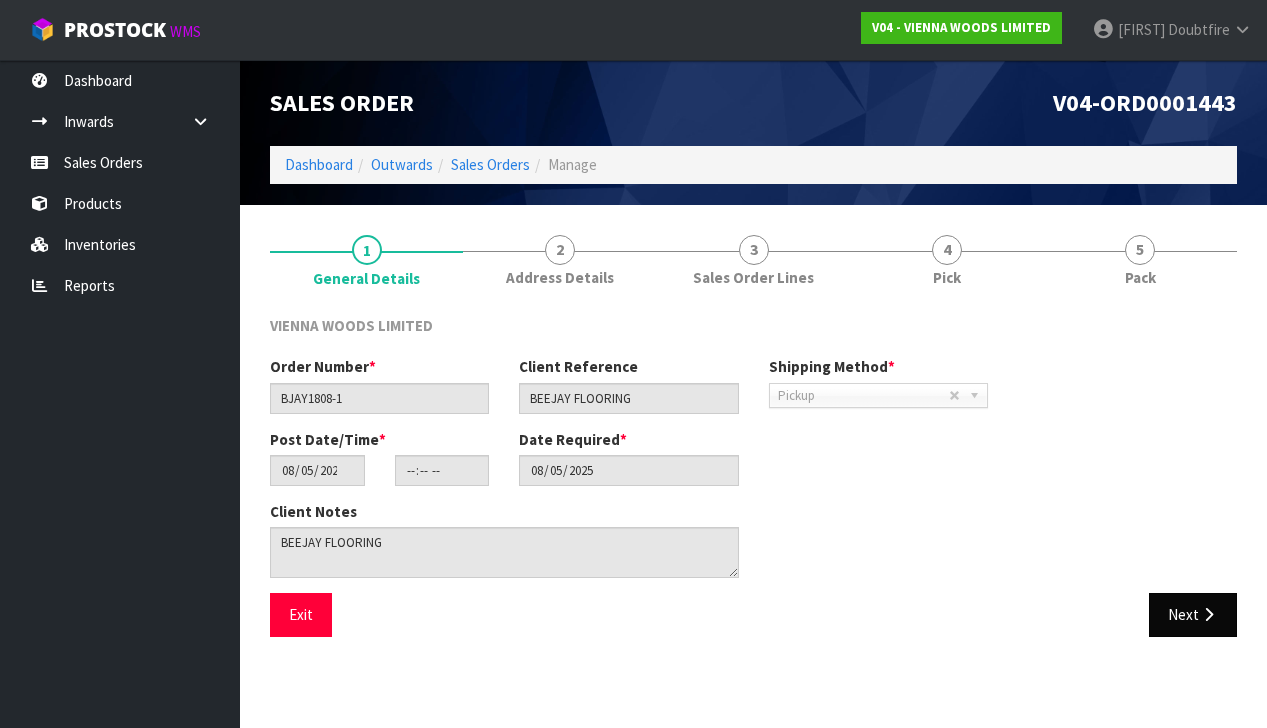 click at bounding box center [1208, 614] 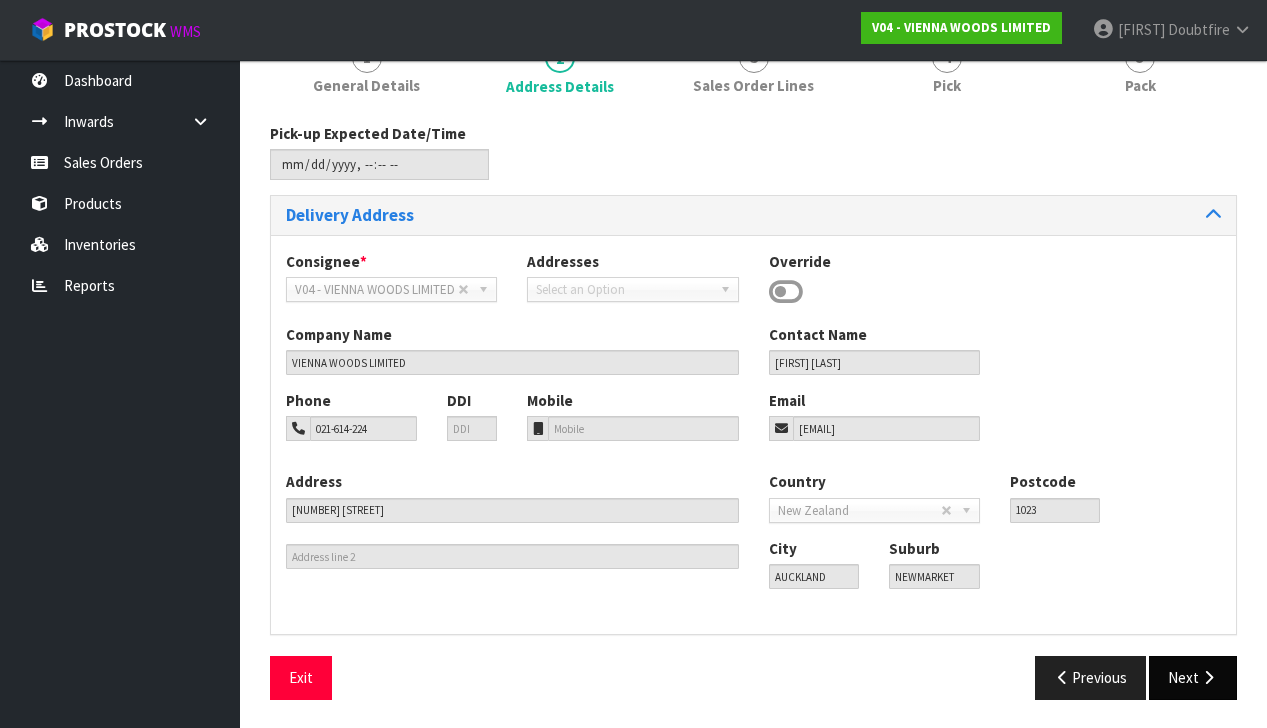 scroll, scrollTop: 189, scrollLeft: 0, axis: vertical 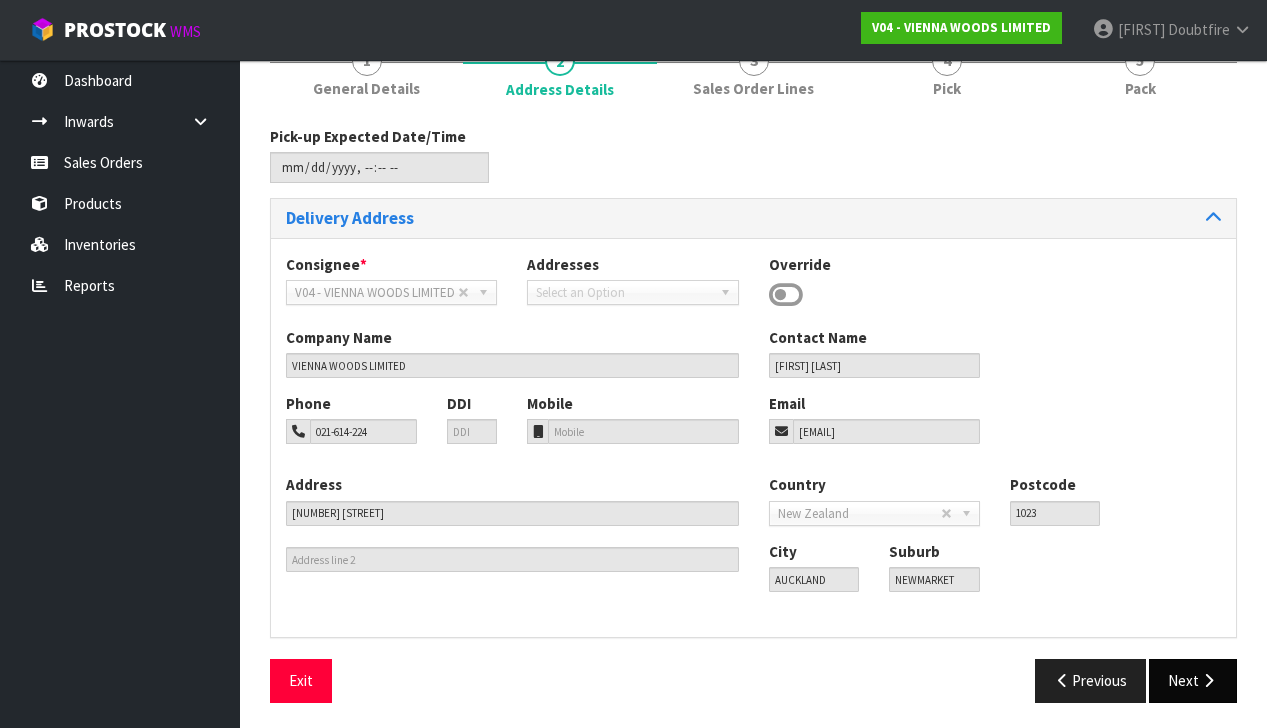 click on "Next" at bounding box center (1193, 680) 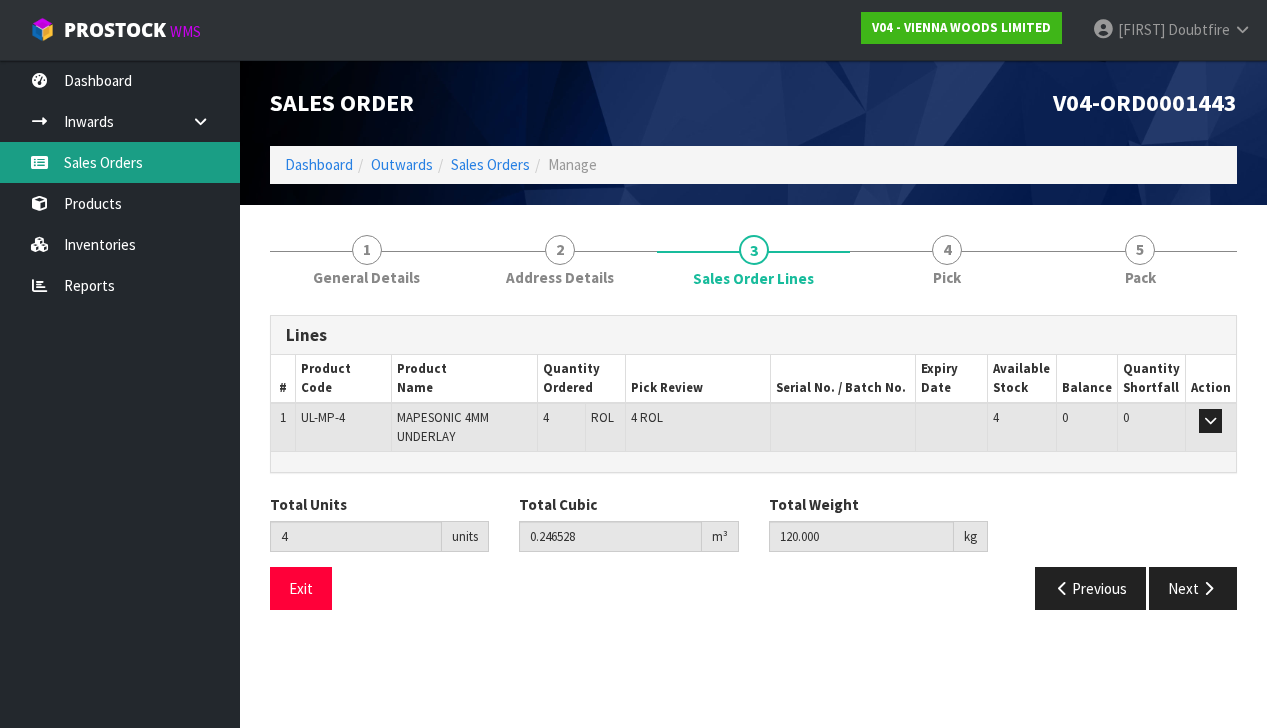 click on "Sales Orders" at bounding box center (120, 162) 